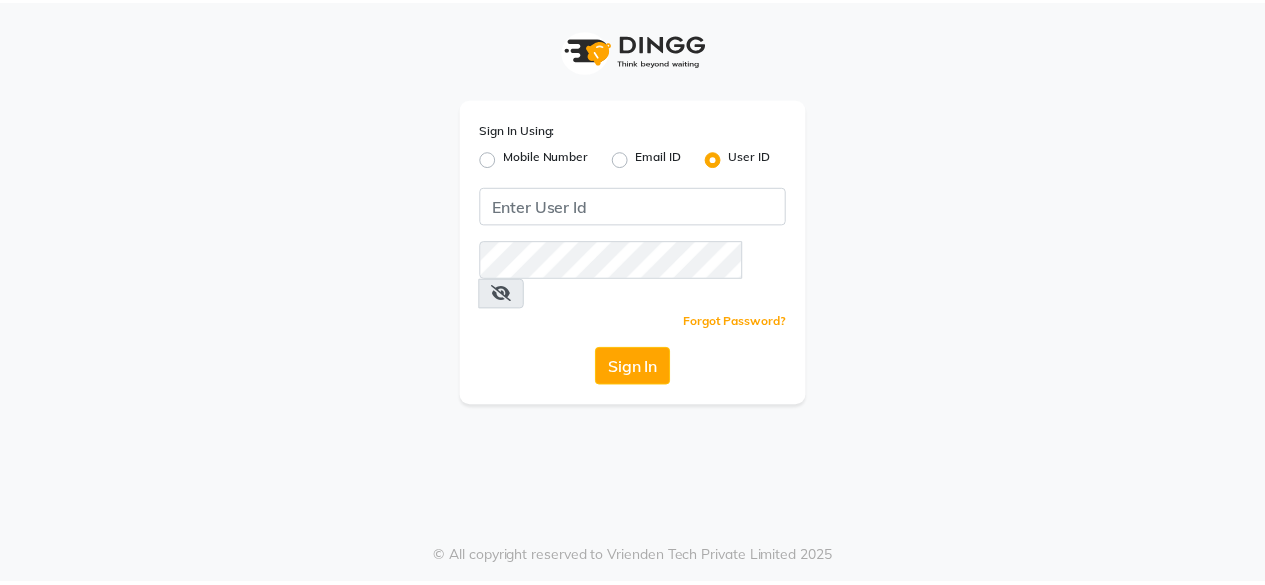 scroll, scrollTop: 0, scrollLeft: 0, axis: both 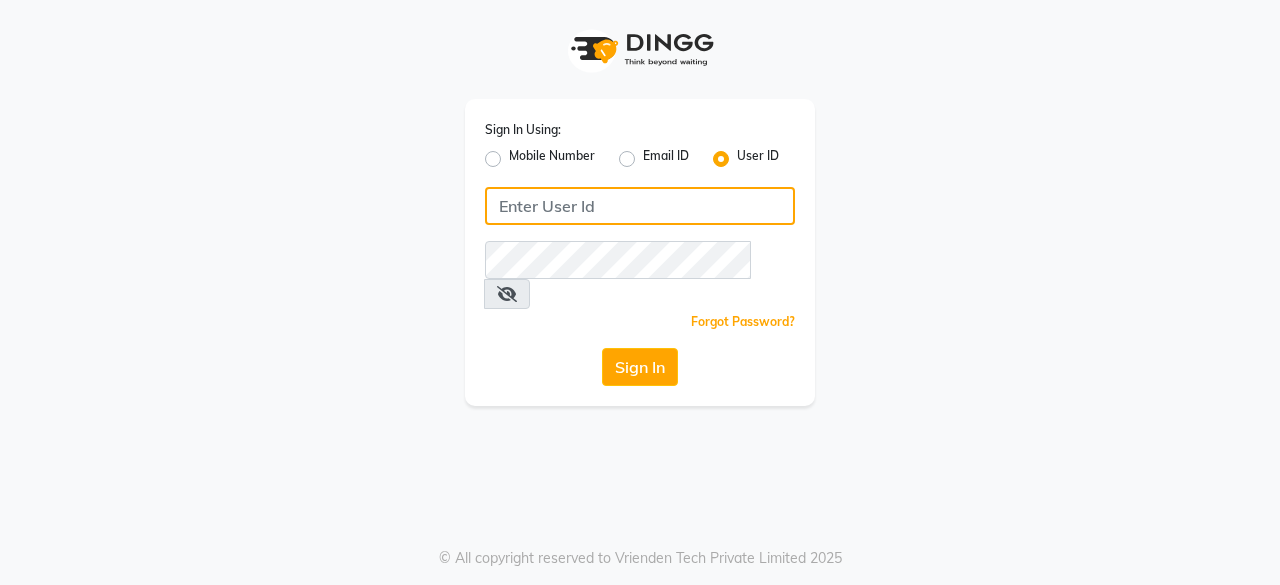 click 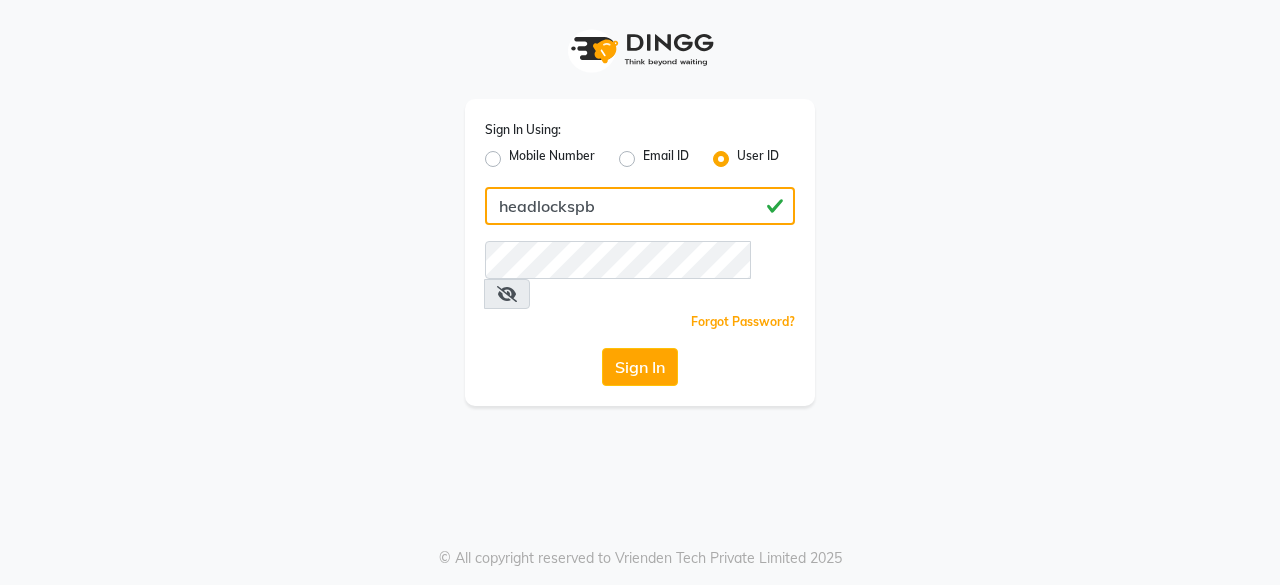 type on "headlockspb" 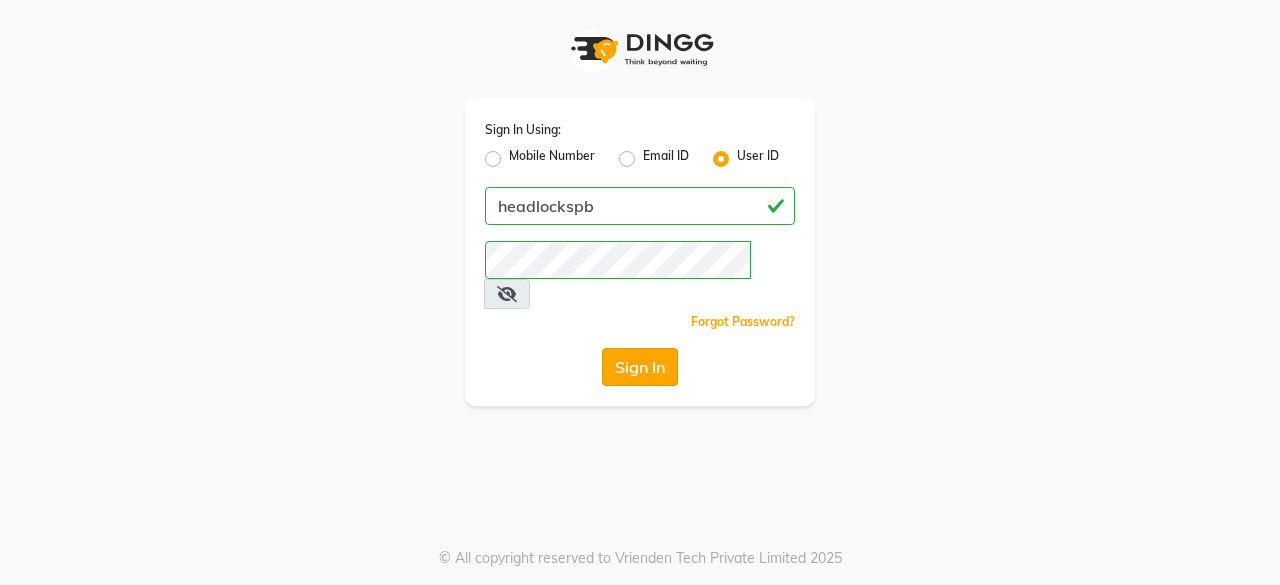 click on "Sign In" 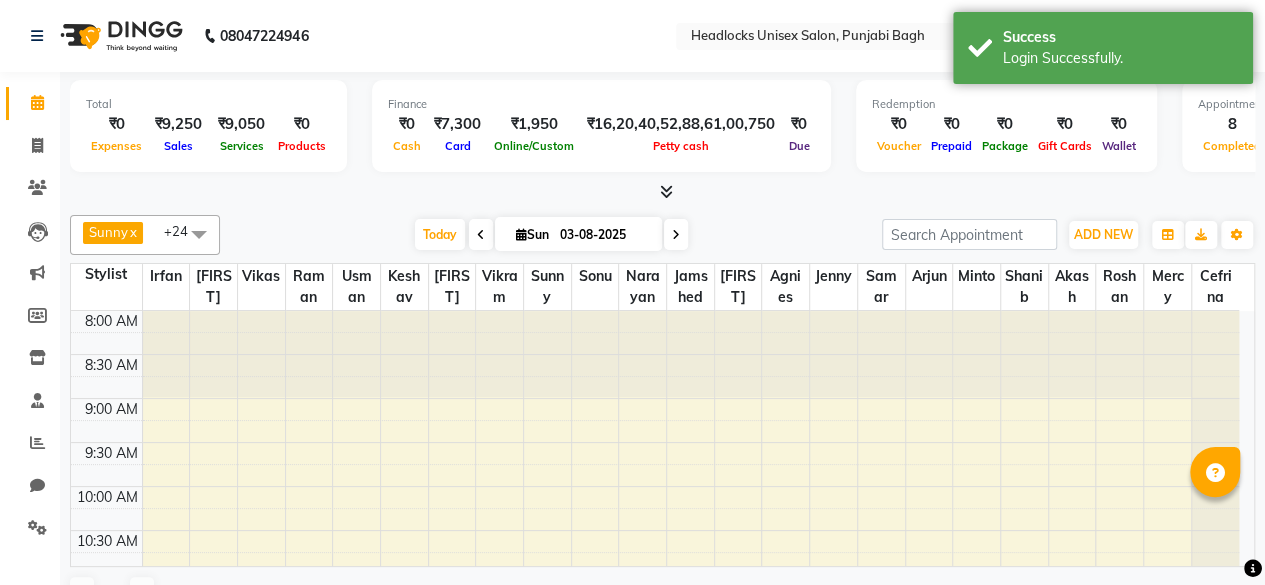 scroll, scrollTop: 0, scrollLeft: 0, axis: both 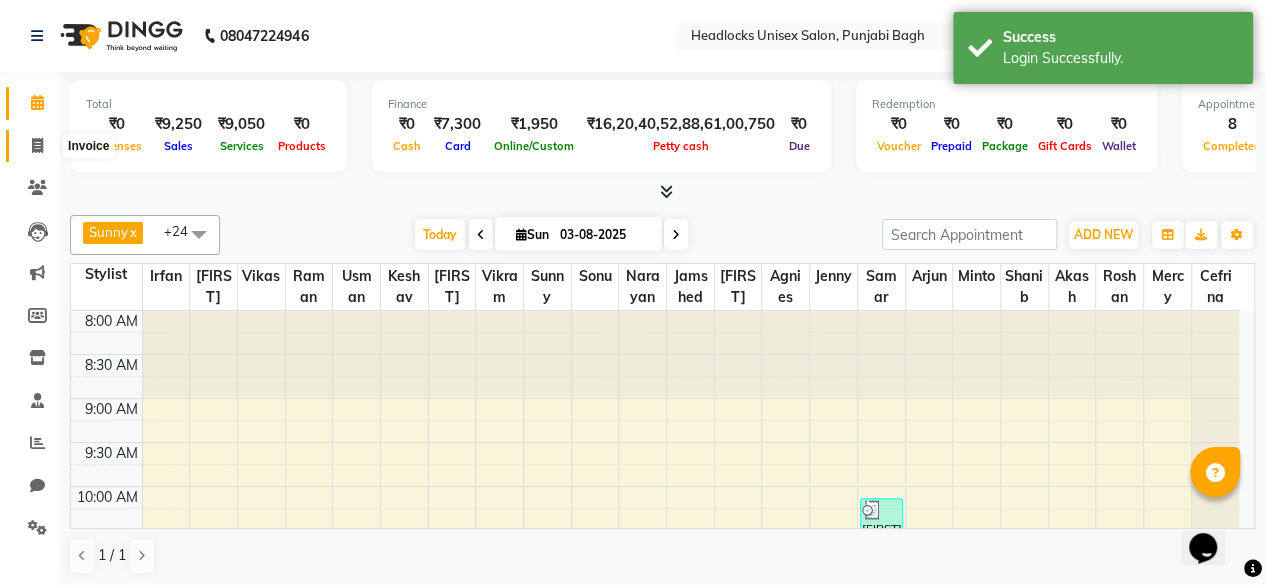 click 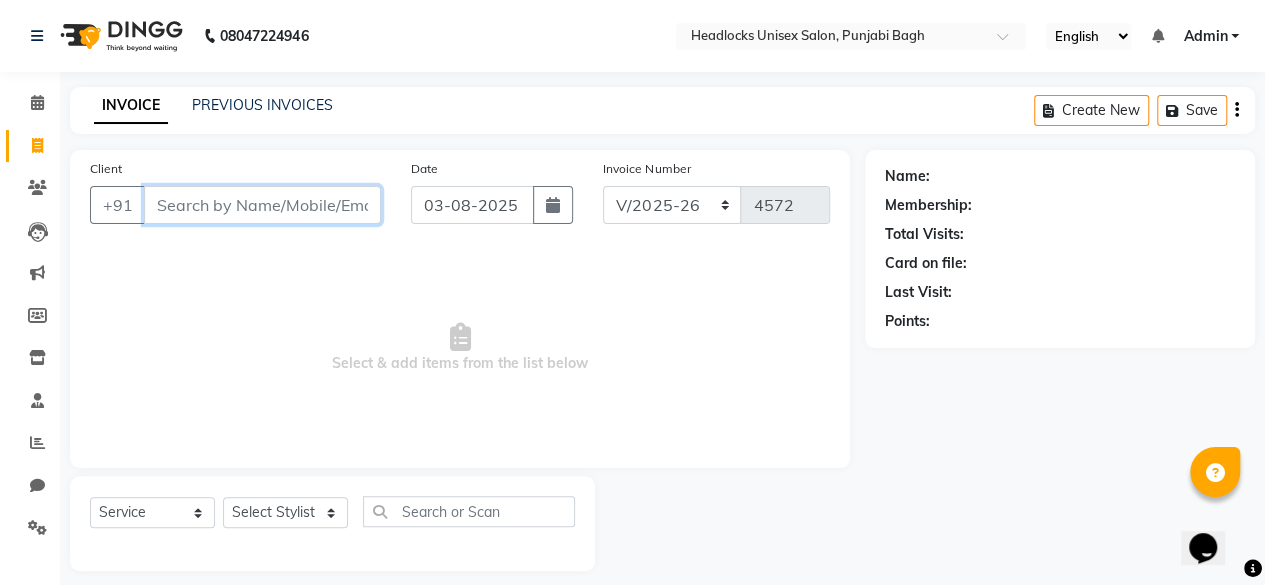 click on "Client" at bounding box center (262, 205) 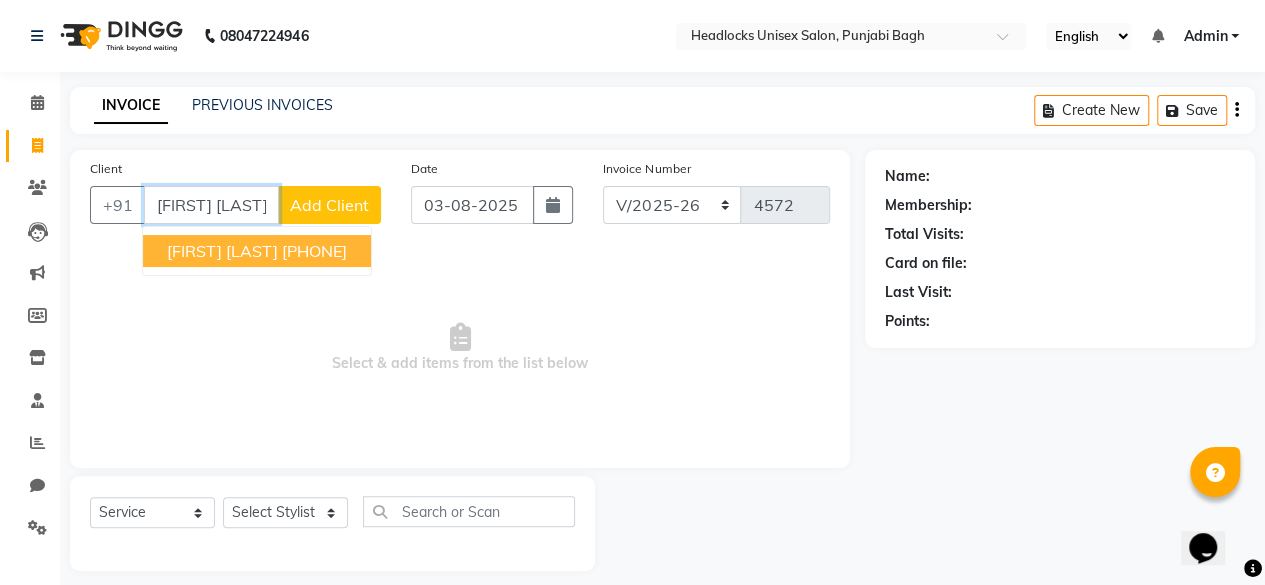 click on "[PHONE]" at bounding box center (314, 251) 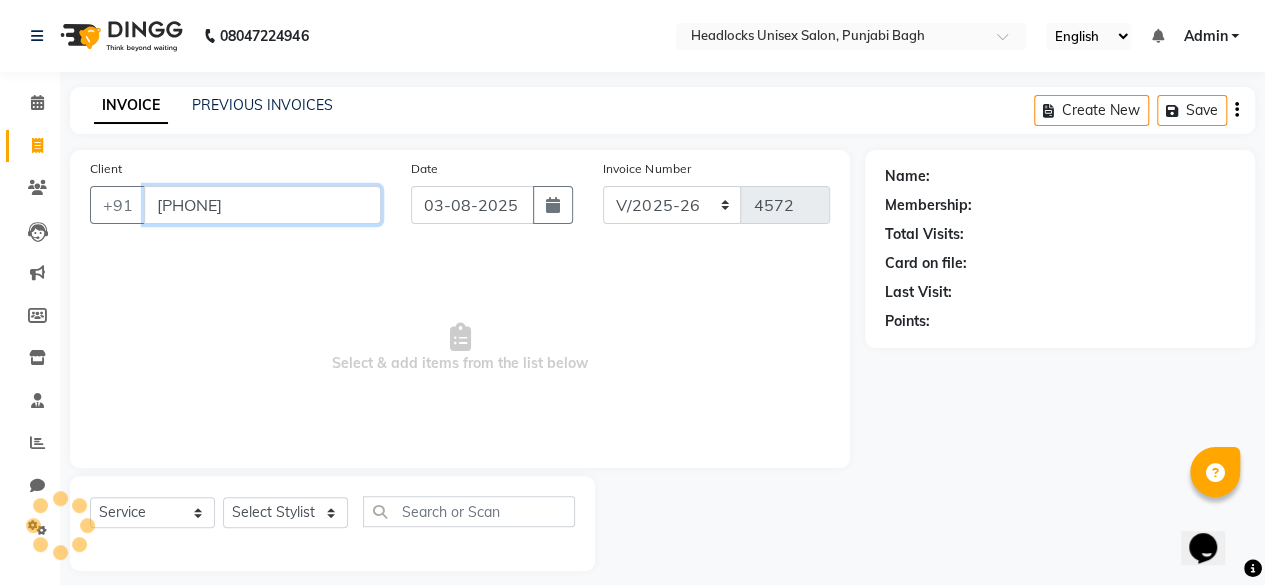 type on "[PHONE]" 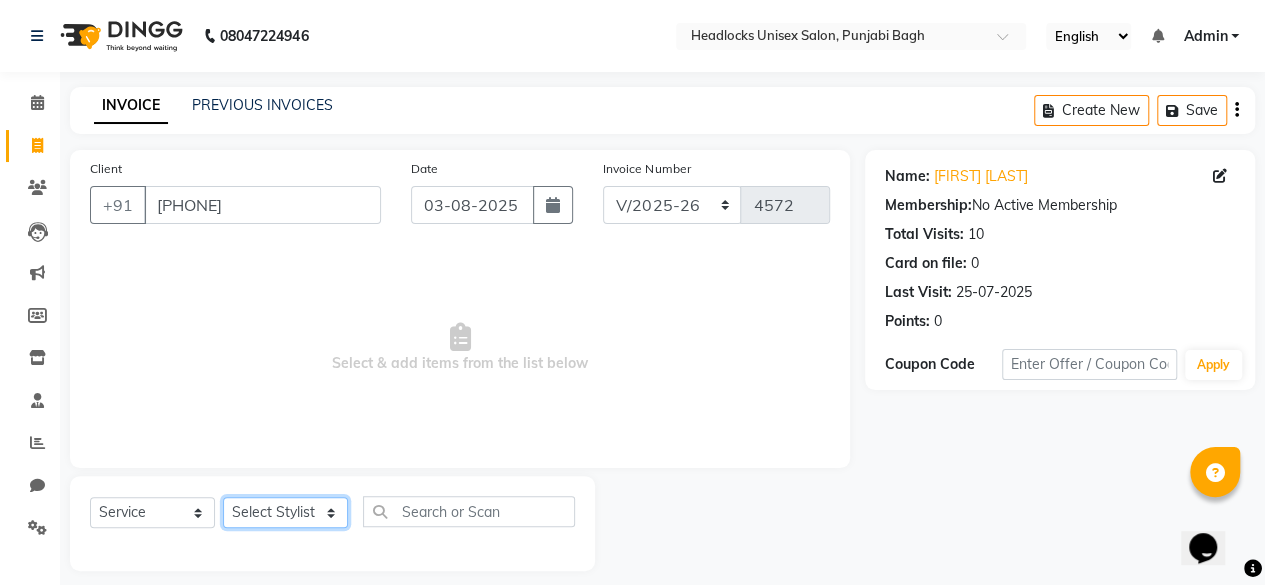 click on "Select Stylist ⁠Agnies ⁠Akash Arjun  Ashi Cefrina  Faizan  Irfan Jamshed Jenny Jullian Keshav kunal [LAST] Mary mercy ⁠Minto ⁠Narayan [FIRST]  Piyush priyanka Pummy ⁠Raman Rinku ⁠Rohit Roshan Ruby Samar Shanib Sonu  Sunny ⁠Sunny [LAST]  ⁠Usman ⁠Vikas Vikram" 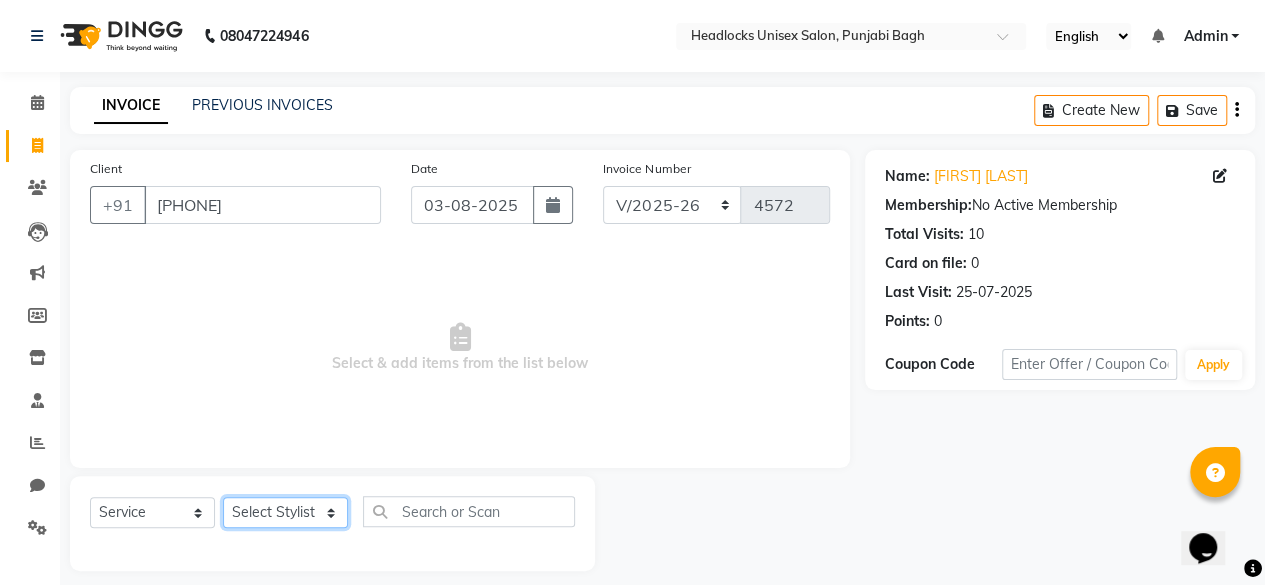 select on "69061" 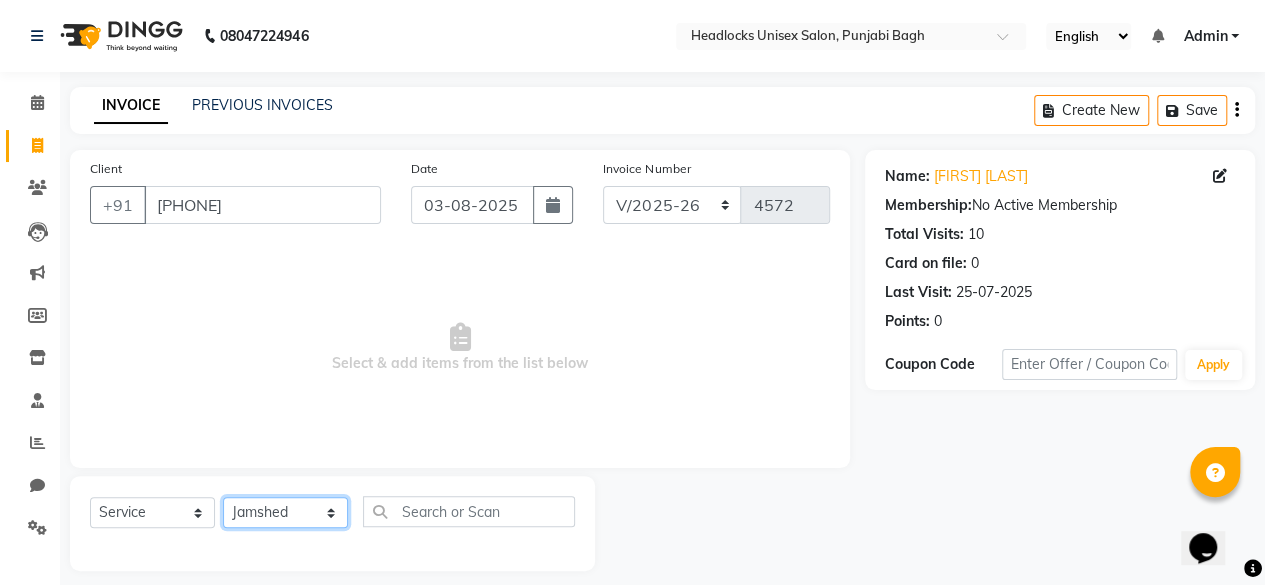 click on "Select Stylist ⁠Agnies ⁠Akash Arjun  Ashi Cefrina  Faizan  Irfan Jamshed Jenny Jullian Keshav kunal [LAST] Mary mercy ⁠Minto ⁠Narayan [FIRST]  Piyush priyanka Pummy ⁠Raman Rinku ⁠Rohit Roshan Ruby Samar Shanib Sonu  Sunny ⁠Sunny [LAST]  ⁠Usman ⁠Vikas Vikram" 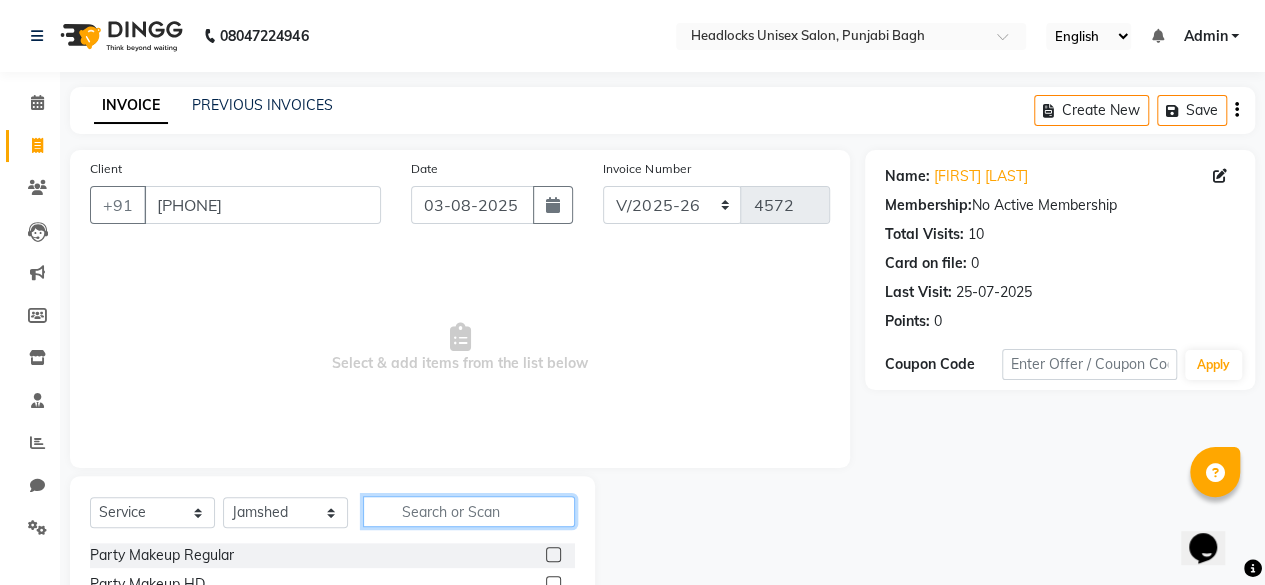 click 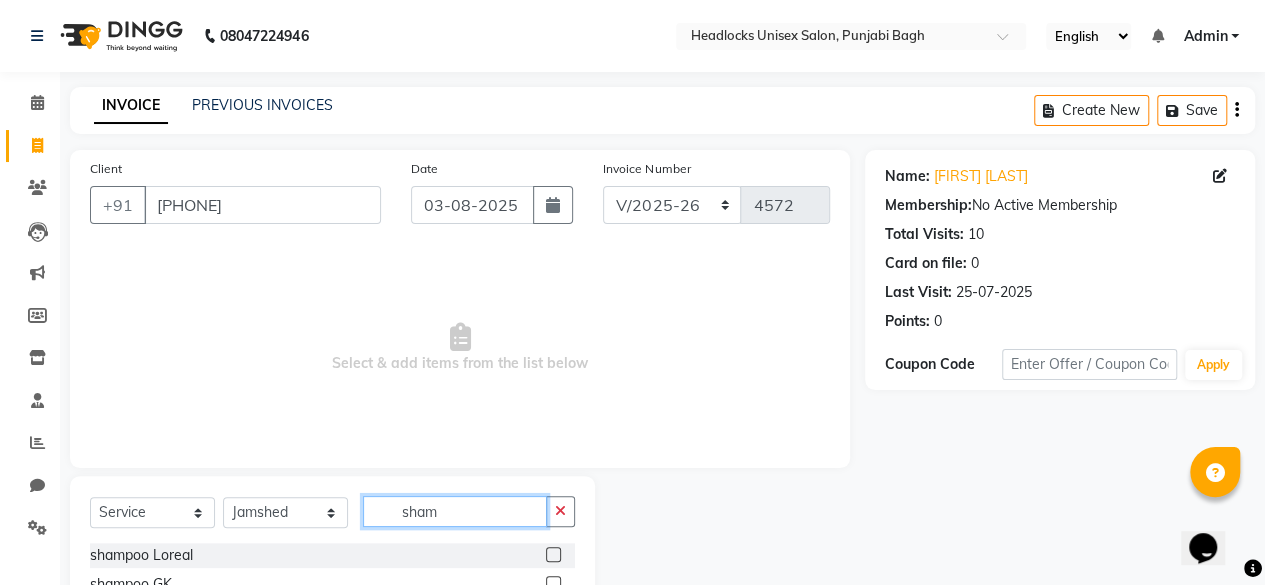 type on "sham" 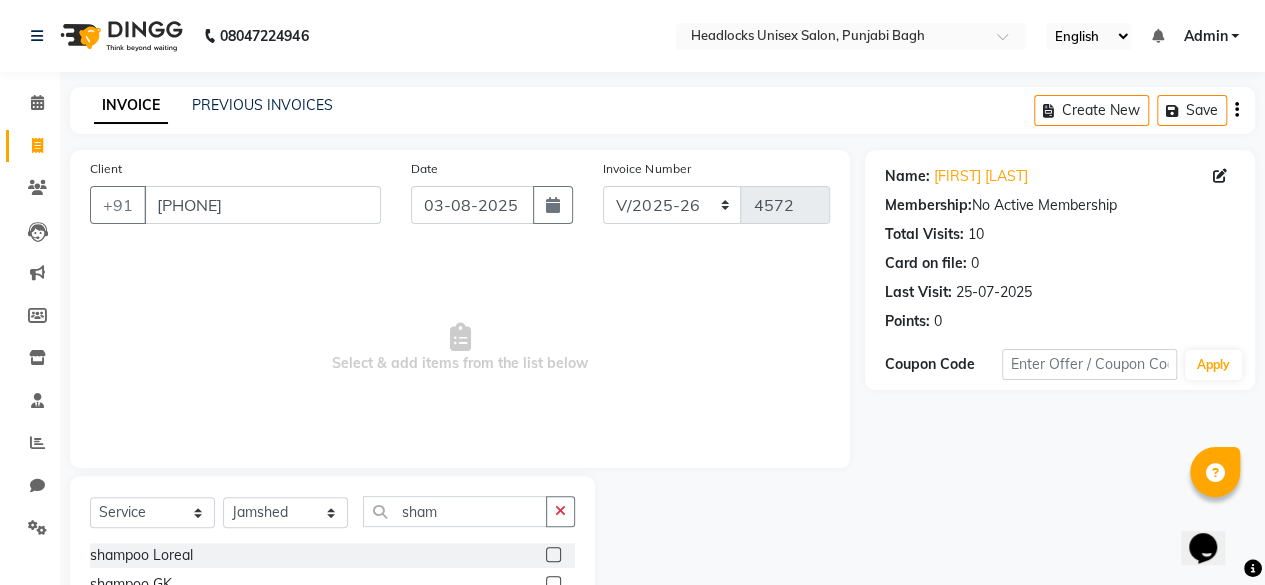 click 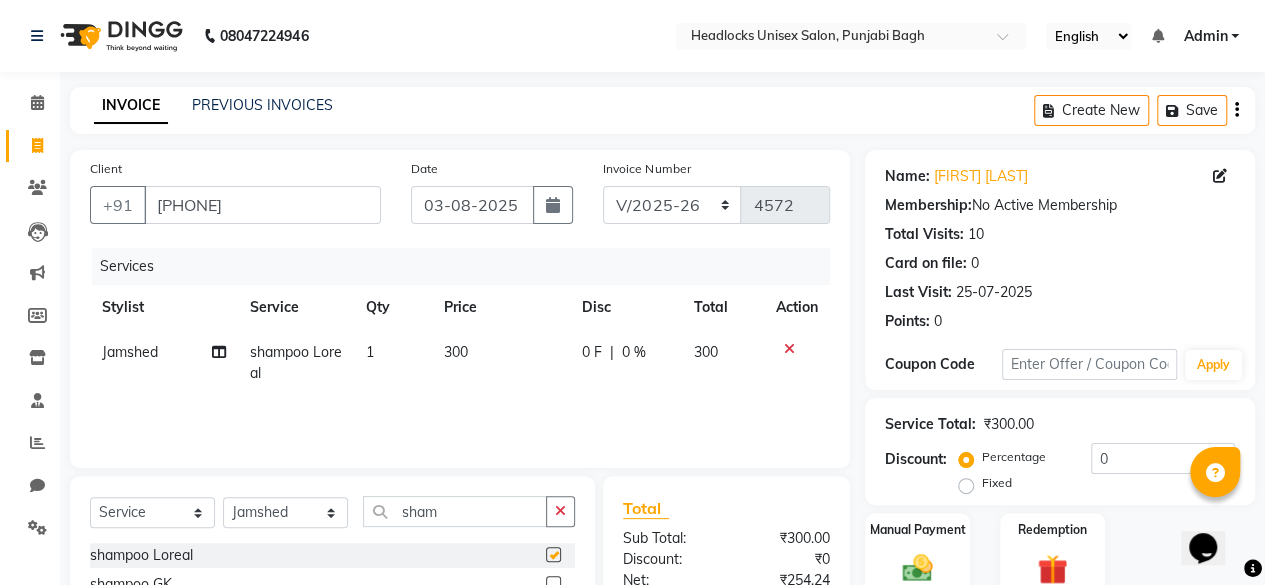 checkbox on "false" 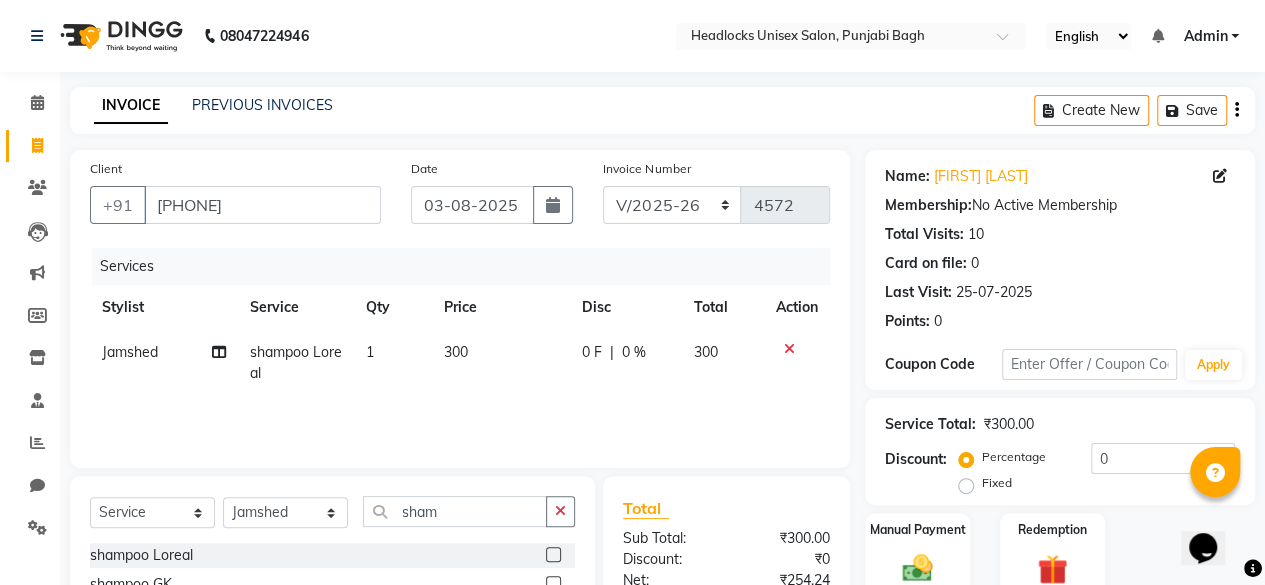 scroll, scrollTop: 215, scrollLeft: 0, axis: vertical 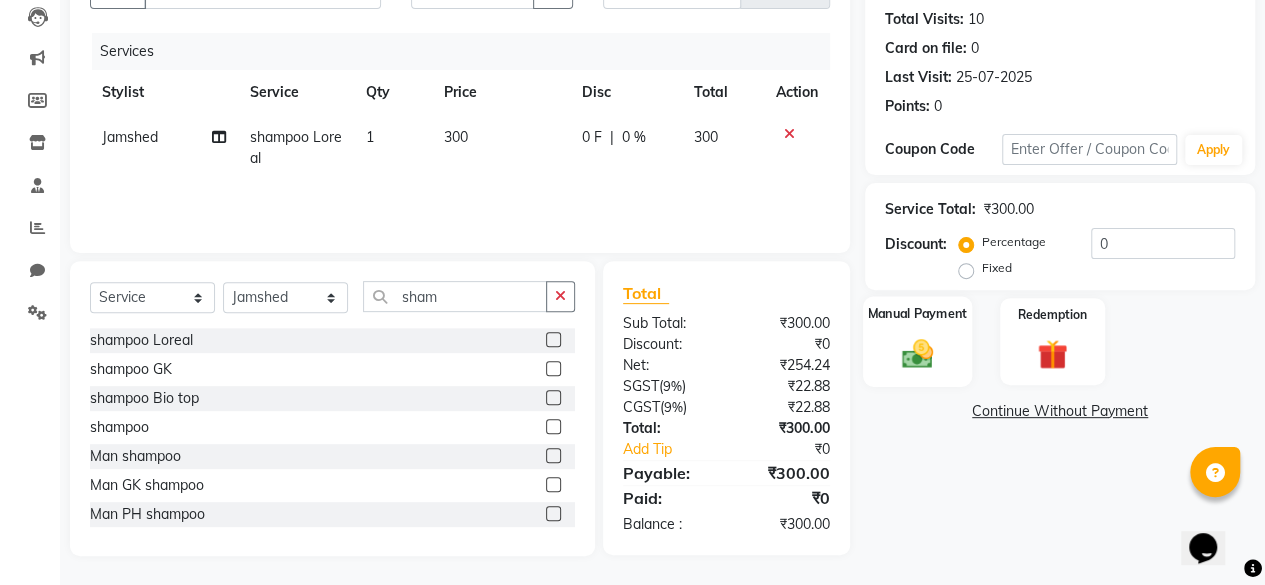 click 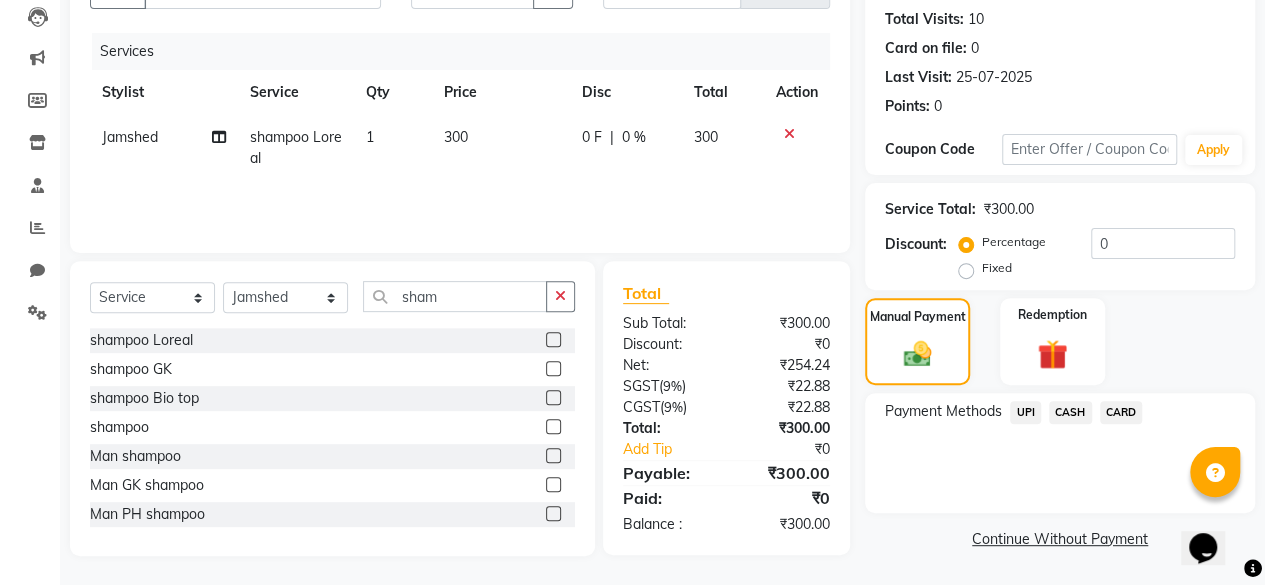 click on "UPI" 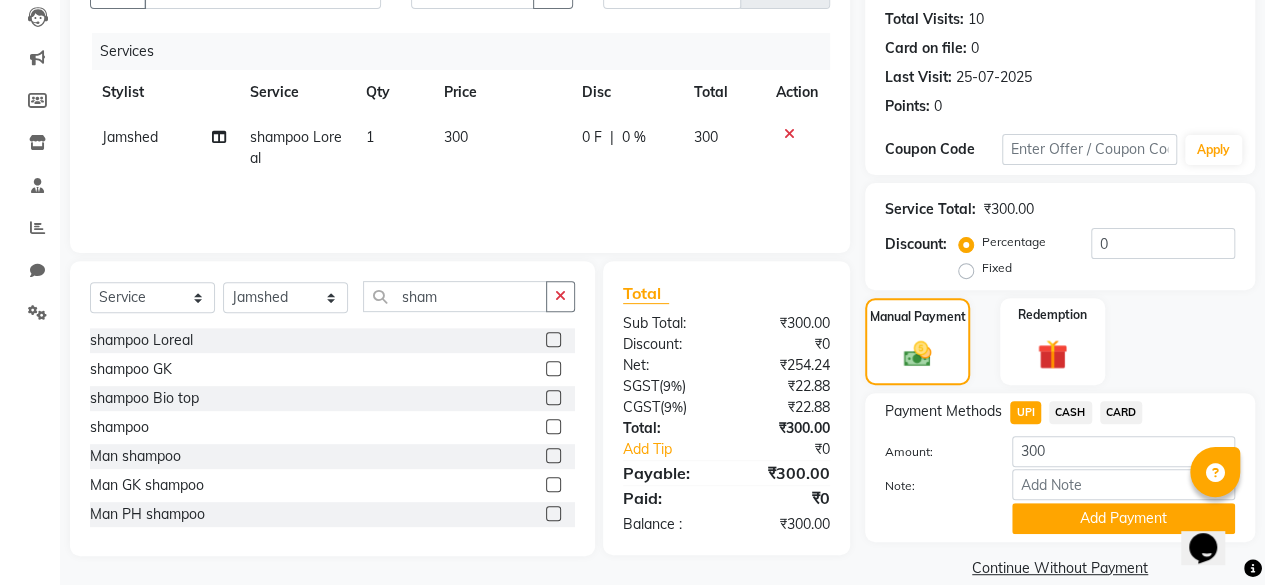 drag, startPoint x: 1096, startPoint y: 515, endPoint x: 1152, endPoint y: 43, distance: 475.31042 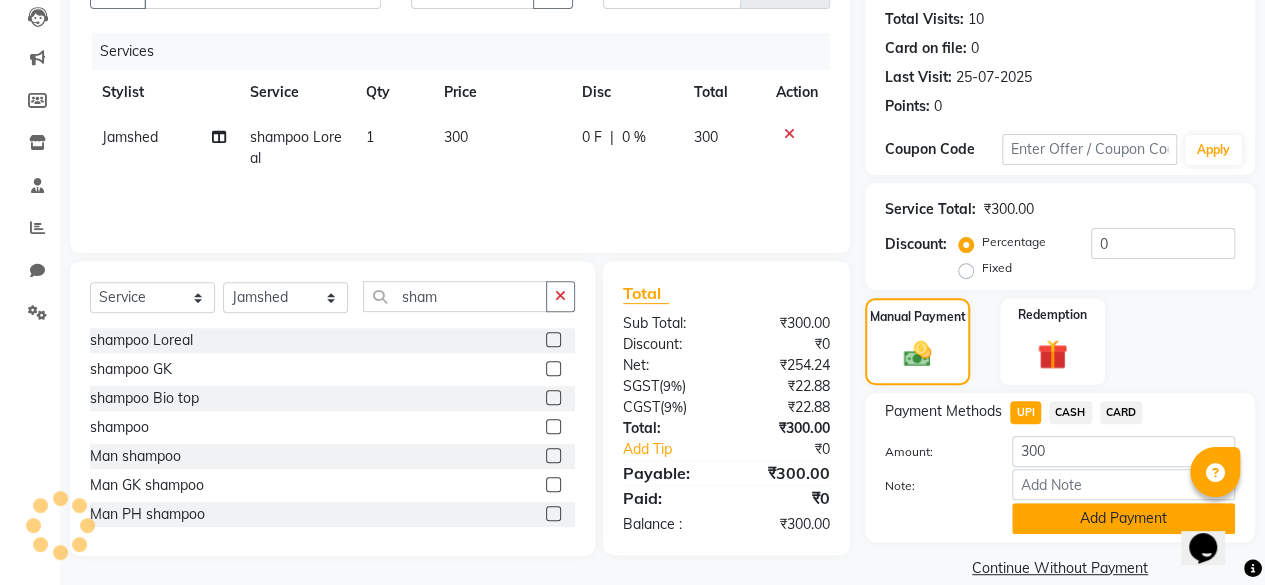 click on "Add Payment" 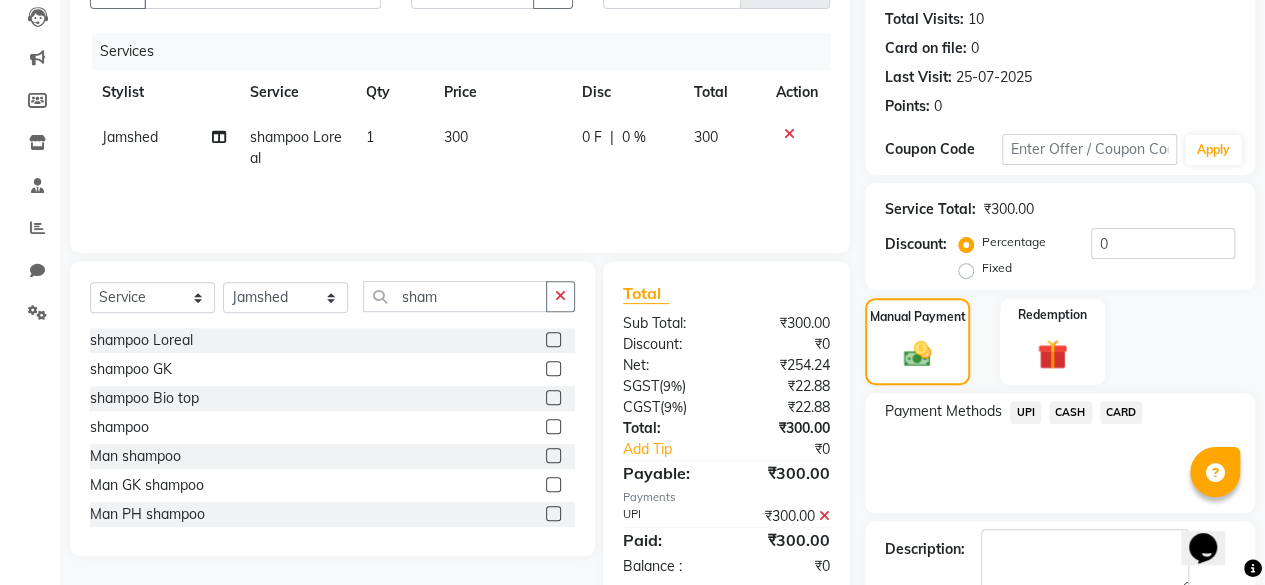 scroll, scrollTop: 324, scrollLeft: 0, axis: vertical 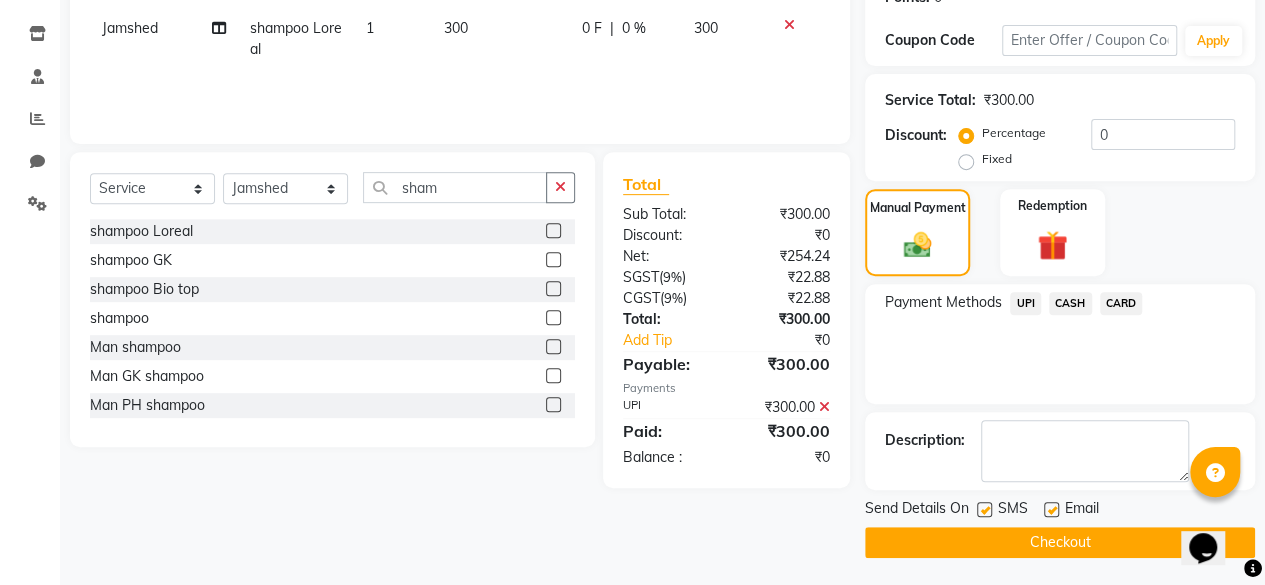 click 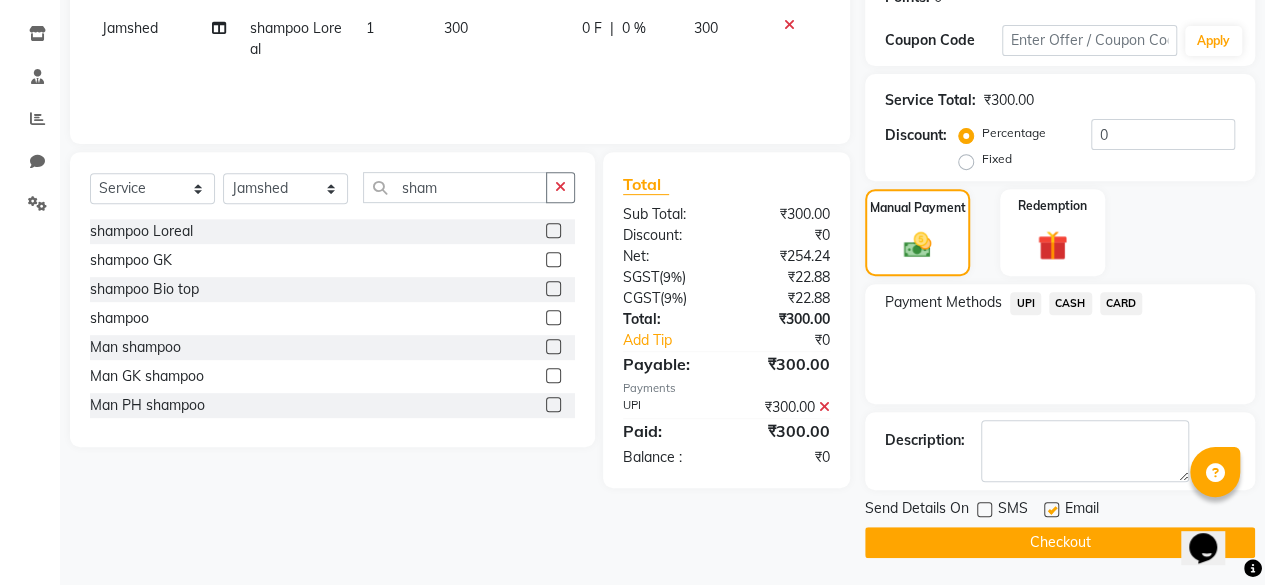 click on "Checkout" 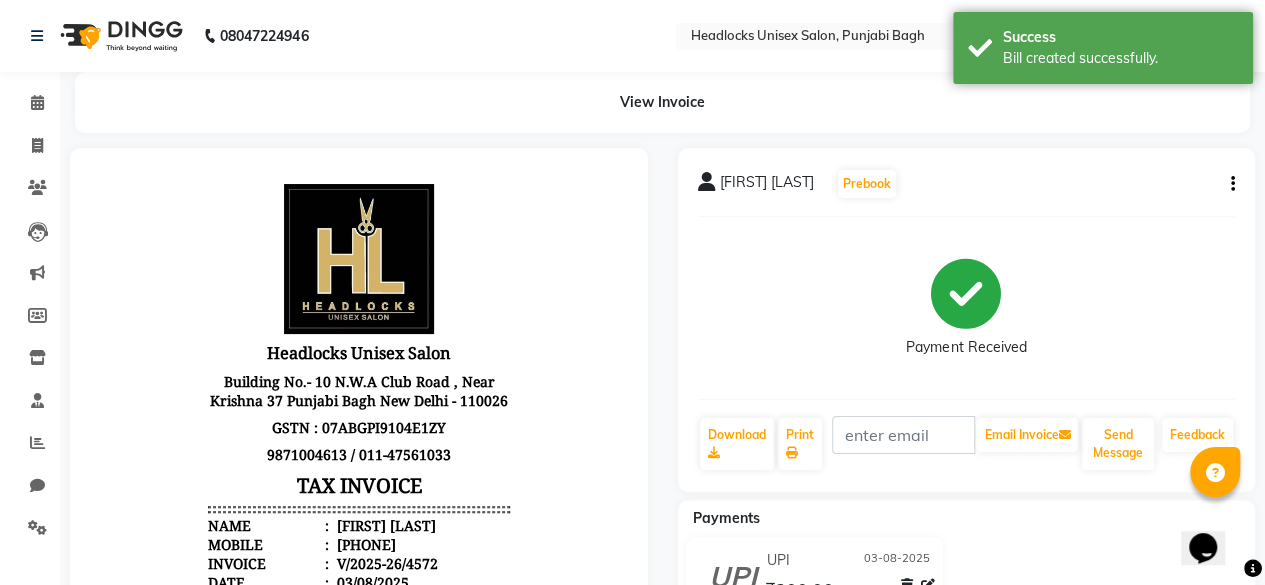 scroll, scrollTop: 0, scrollLeft: 0, axis: both 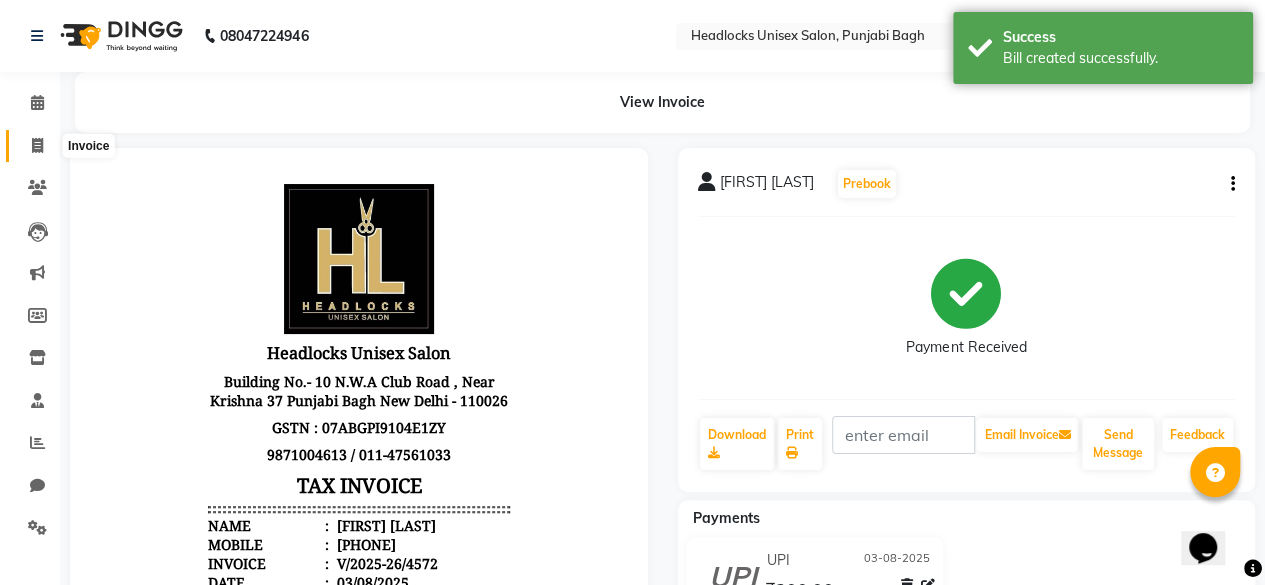 click 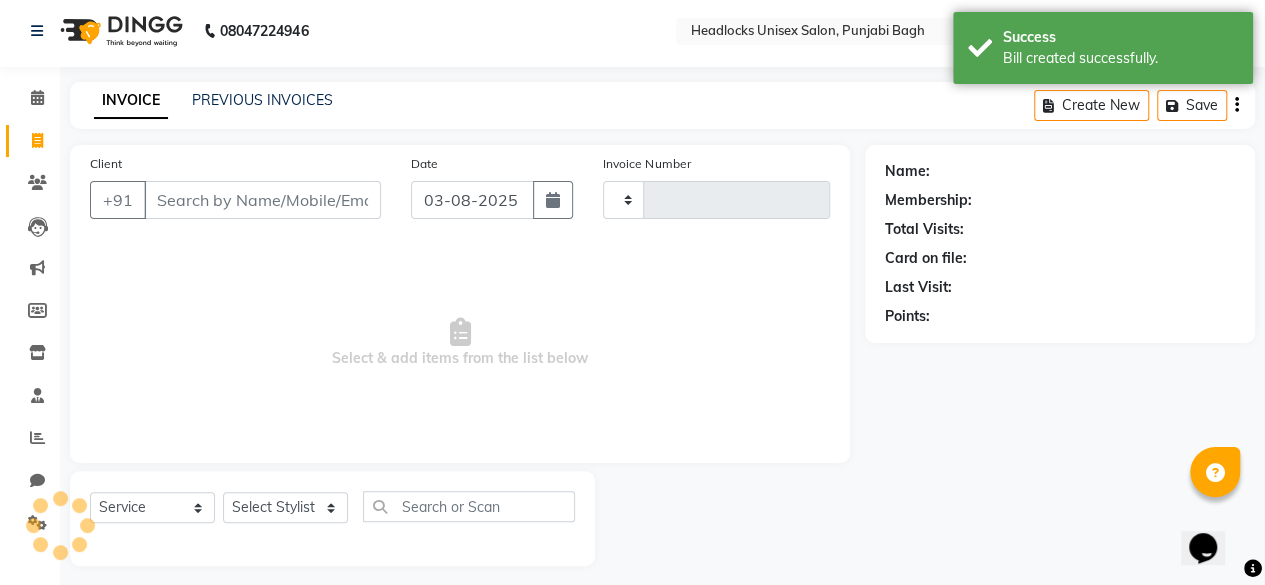 type on "4573" 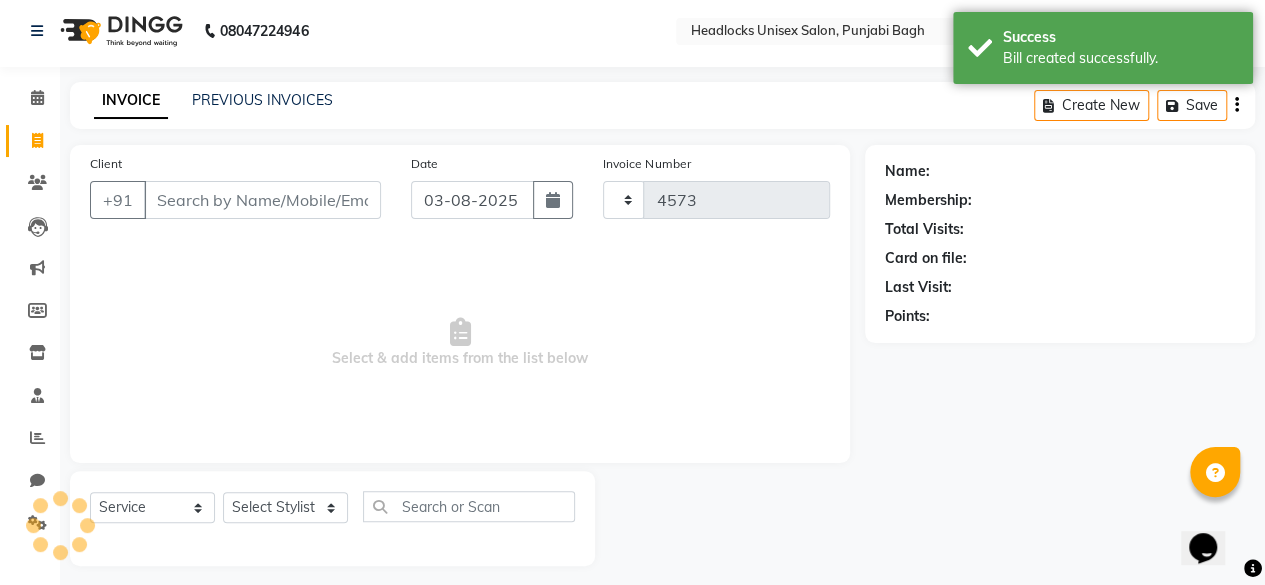 select on "7719" 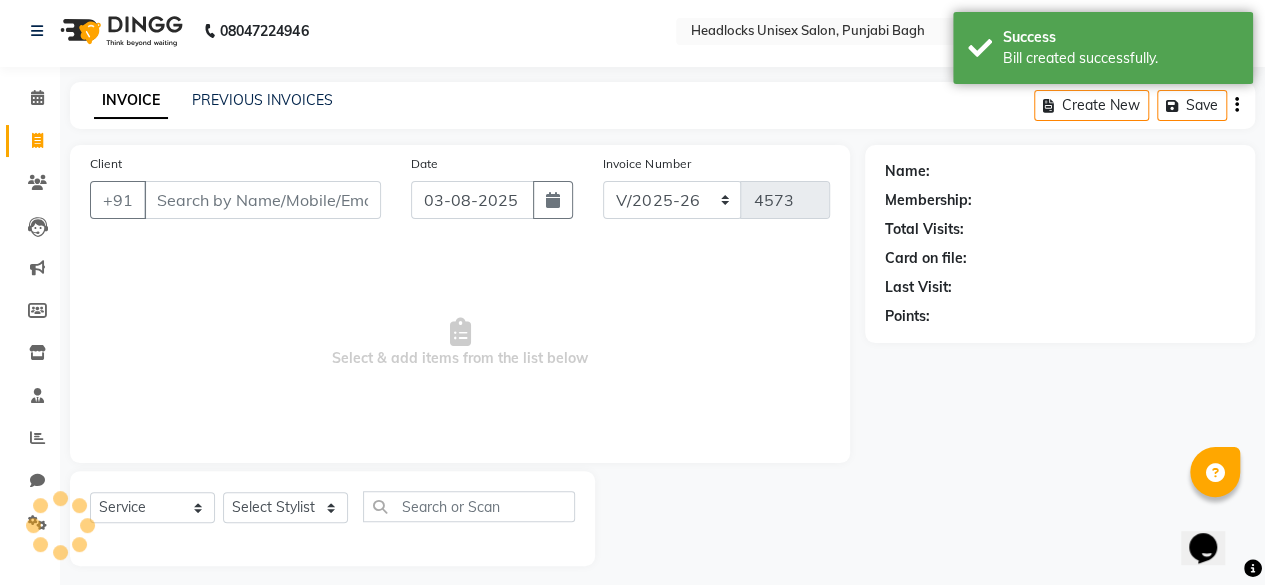 scroll, scrollTop: 15, scrollLeft: 0, axis: vertical 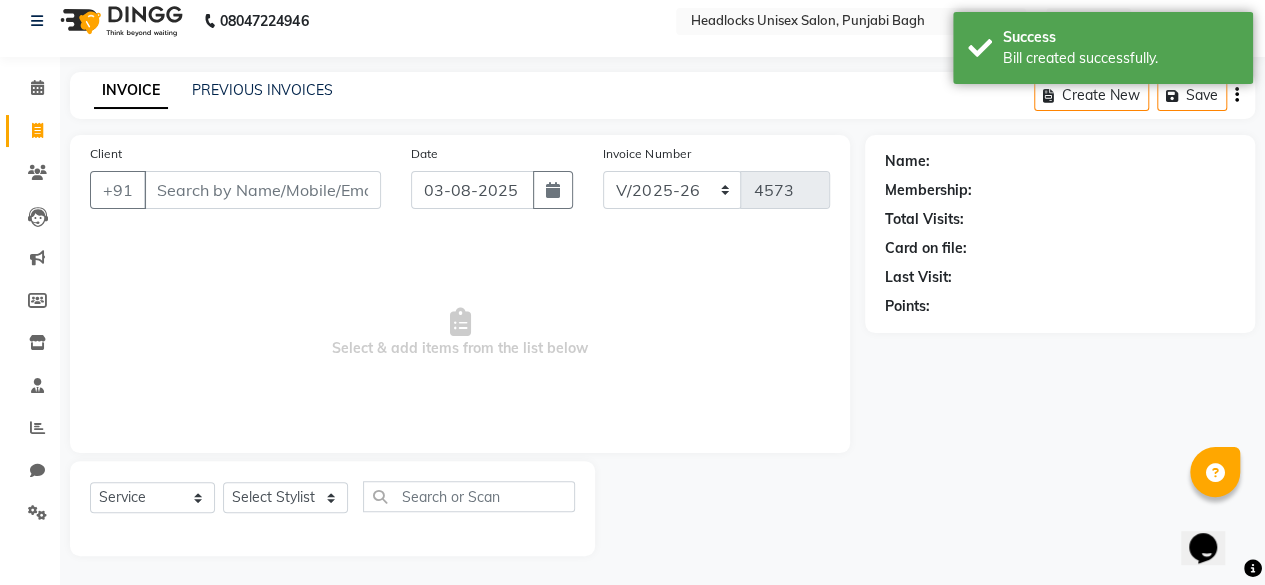 click on "Client" at bounding box center (262, 190) 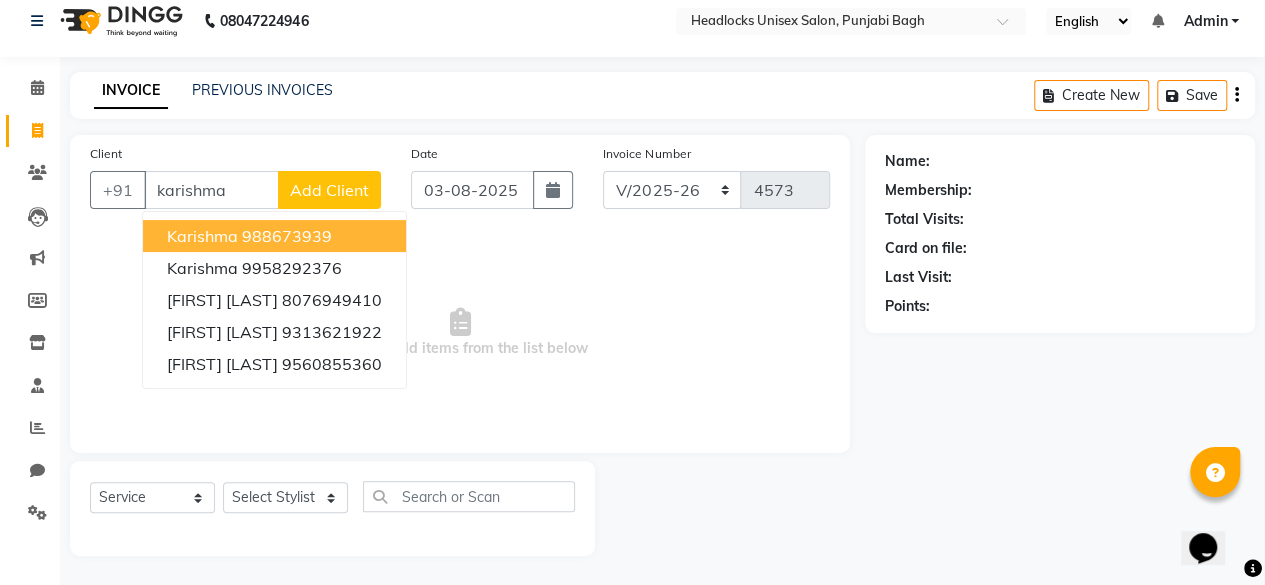 click on "988673939" at bounding box center [287, 236] 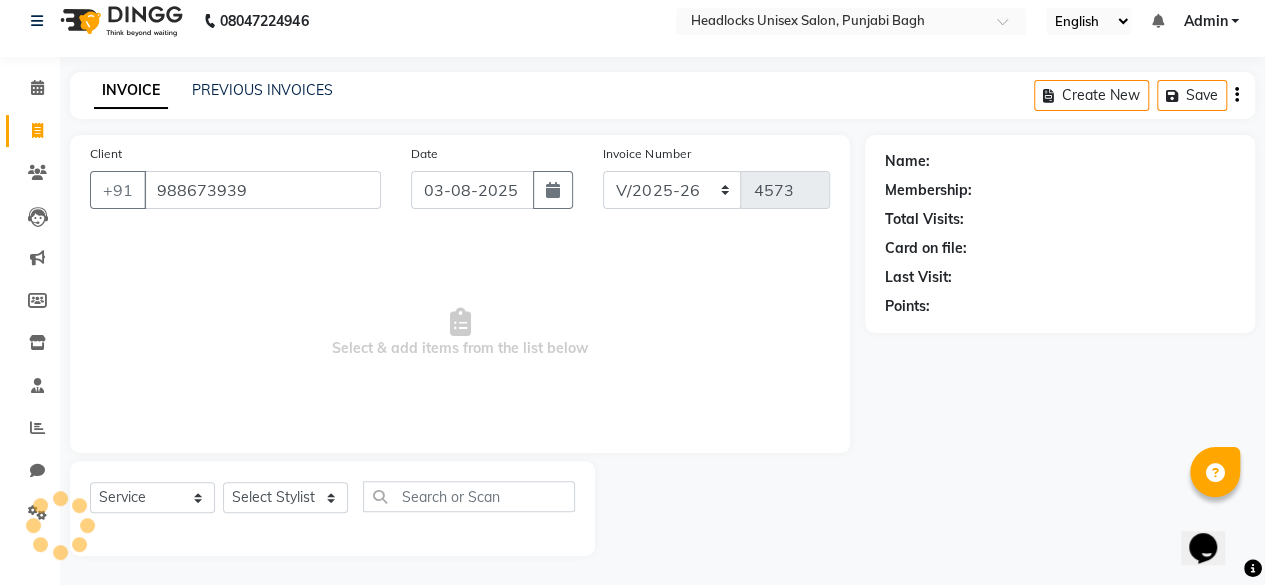 type on "988673939" 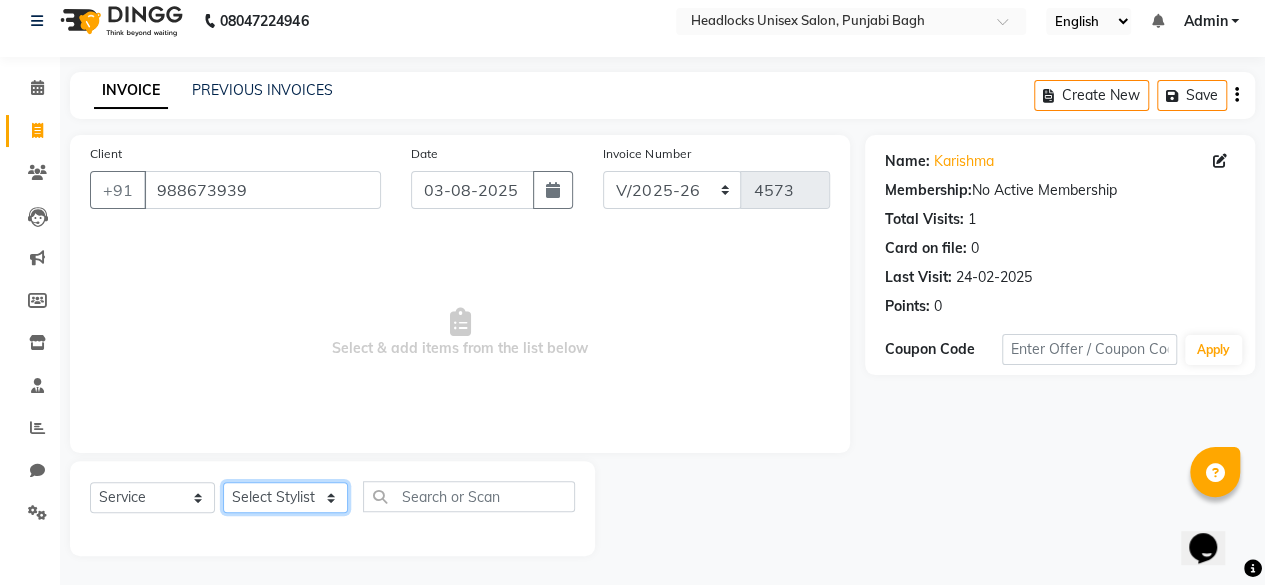 click on "Select Stylist ⁠Agnies ⁠Akash Arjun  Ashi Cefrina  Faizan  Irfan Jamshed Jenny Jullian Keshav kunal [LAST] Mary mercy ⁠Minto ⁠Narayan [FIRST]  Piyush priyanka Pummy ⁠Raman Rinku ⁠Rohit Roshan Ruby Samar Shanib Sonu  Sunny ⁠Sunny [LAST]  ⁠Usman ⁠Vikas Vikram" 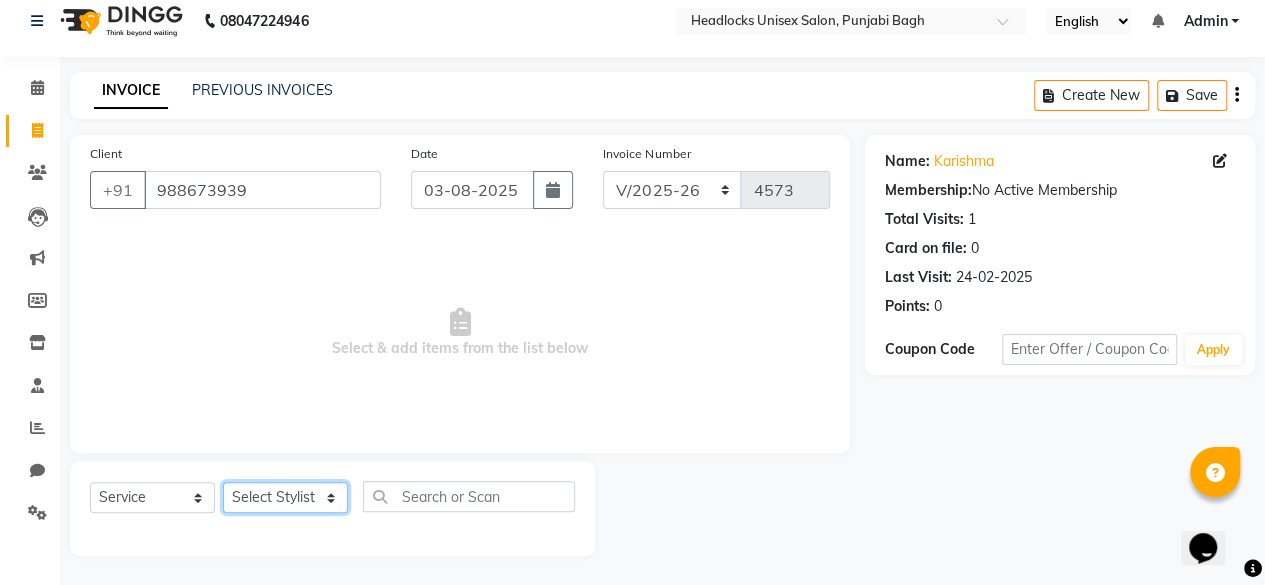 select on "69079" 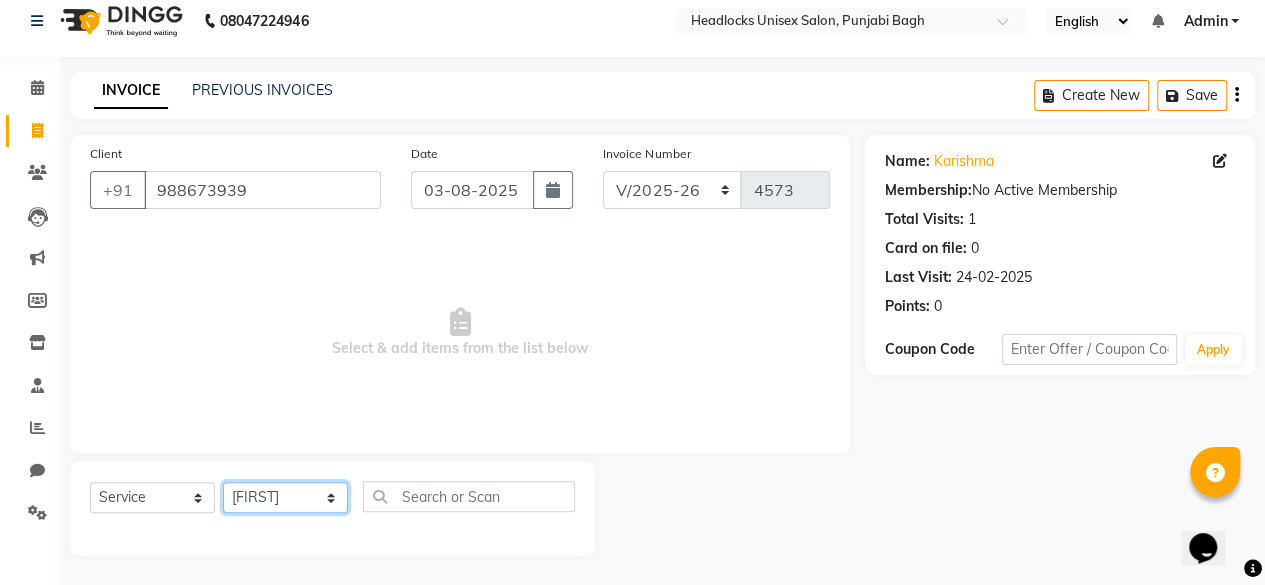 click on "Select Stylist ⁠Agnies ⁠Akash Arjun  Ashi Cefrina  Faizan  Irfan Jamshed Jenny Jullian Keshav kunal [LAST] Mary mercy ⁠Minto ⁠Narayan [FIRST]  Piyush priyanka Pummy ⁠Raman Rinku ⁠Rohit Roshan Ruby Samar Shanib Sonu  Sunny ⁠Sunny [LAST]  ⁠Usman ⁠Vikas Vikram" 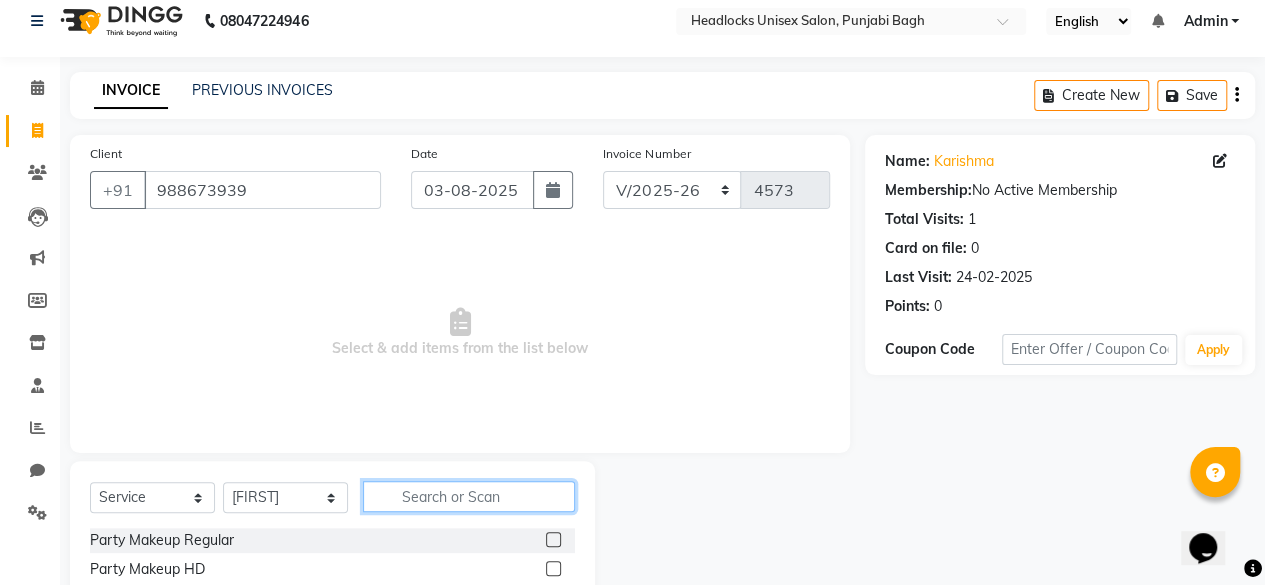 click 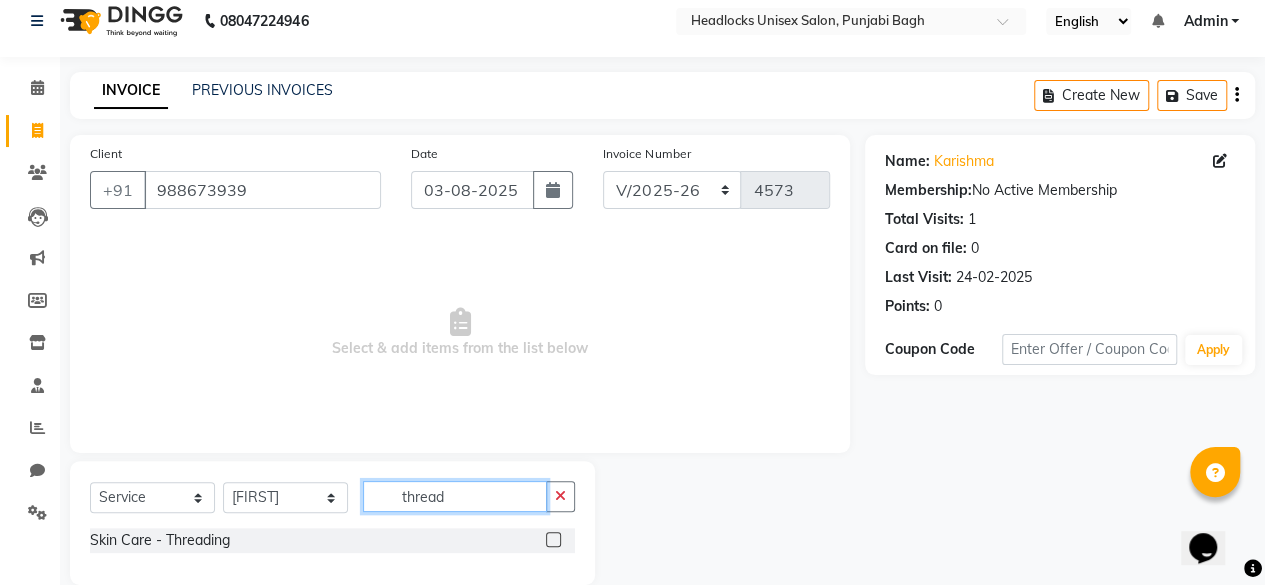 type on "thread" 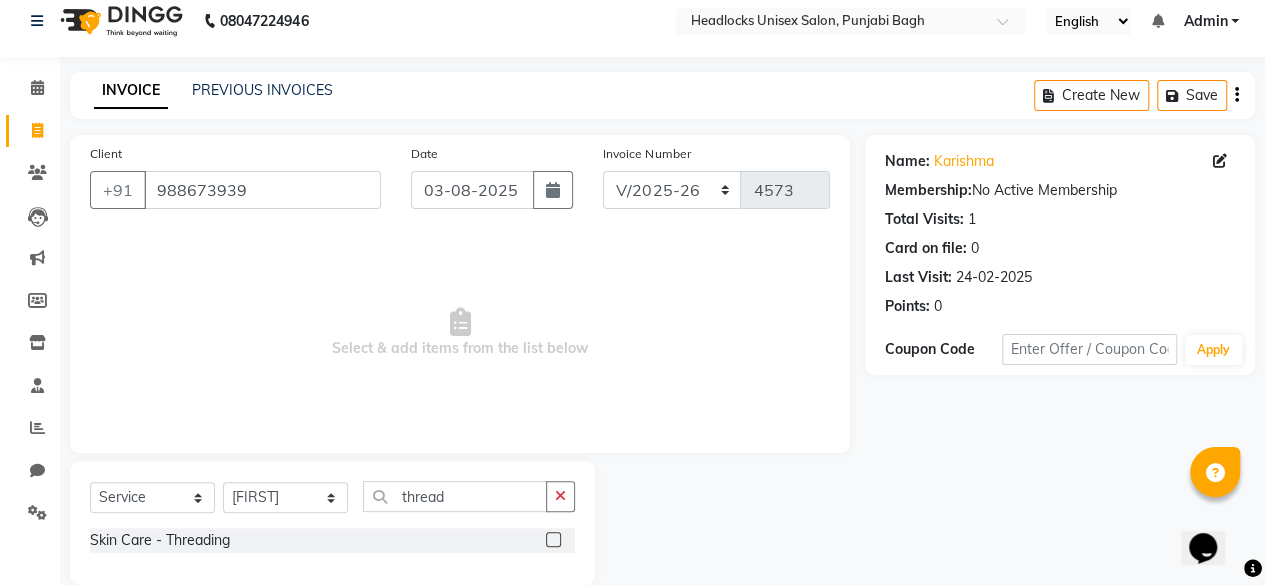 click 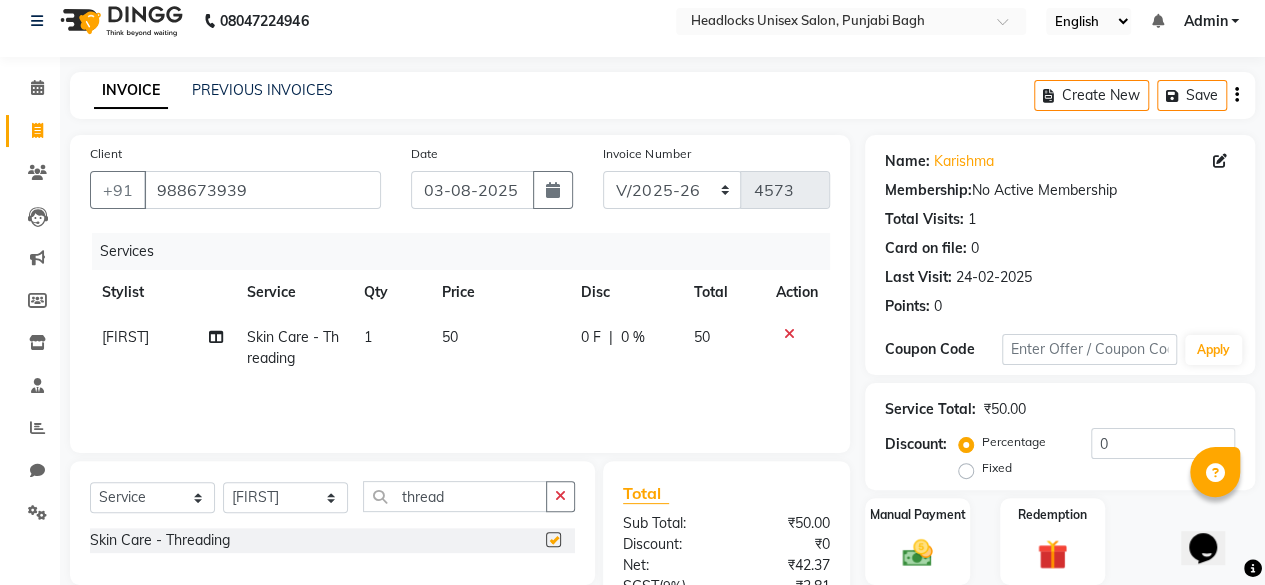 checkbox on "false" 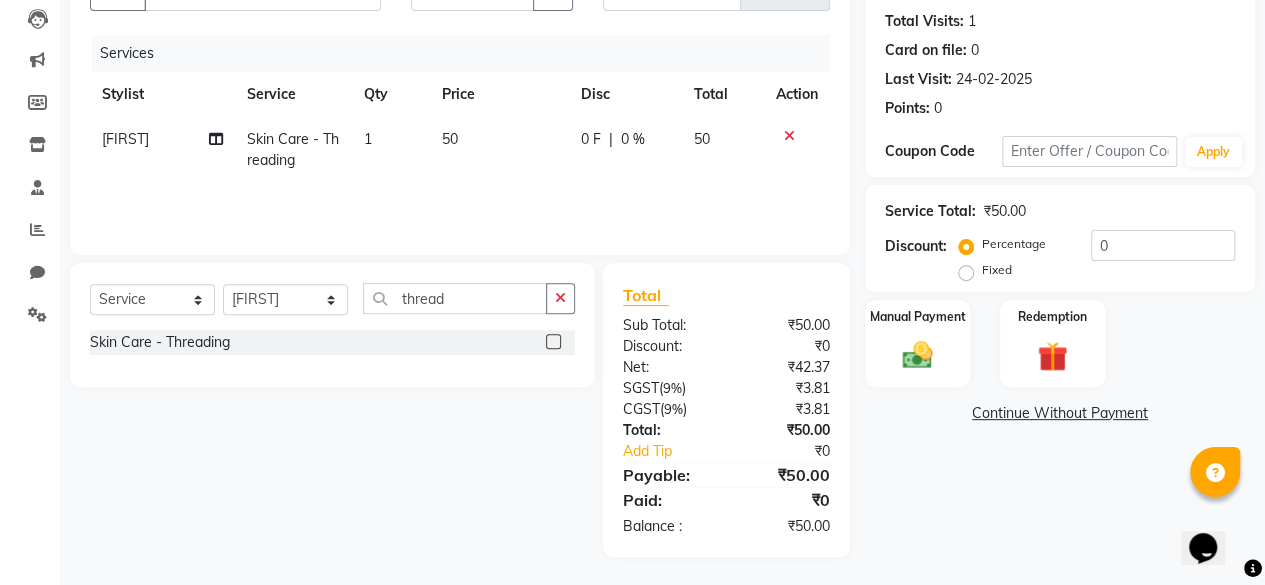 scroll, scrollTop: 210, scrollLeft: 0, axis: vertical 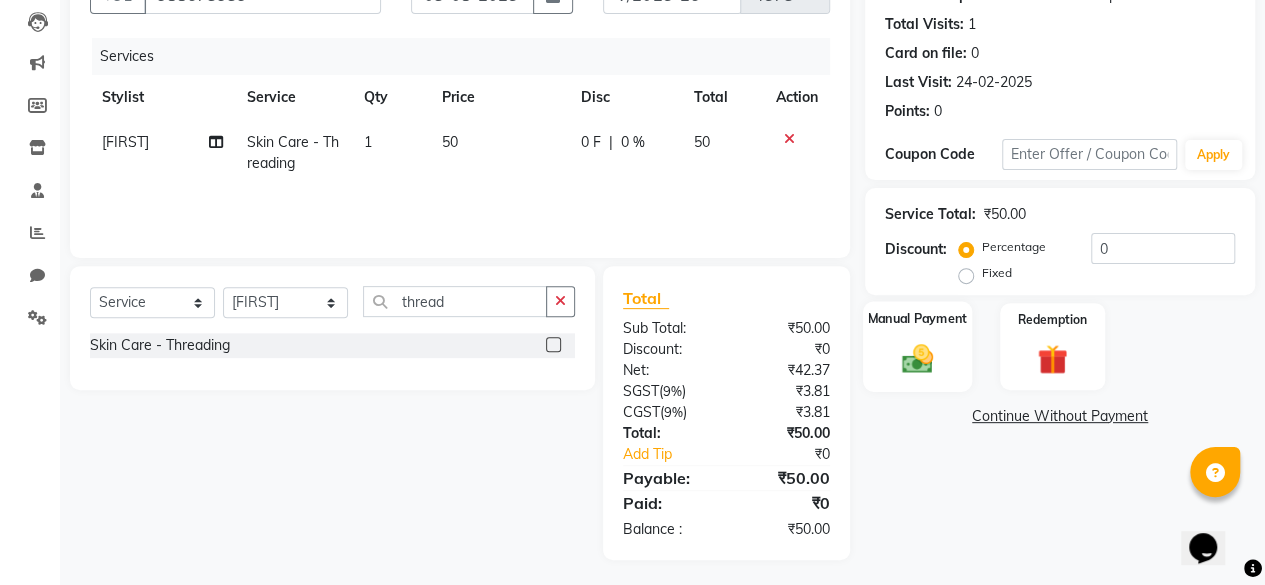 click on "Manual Payment" 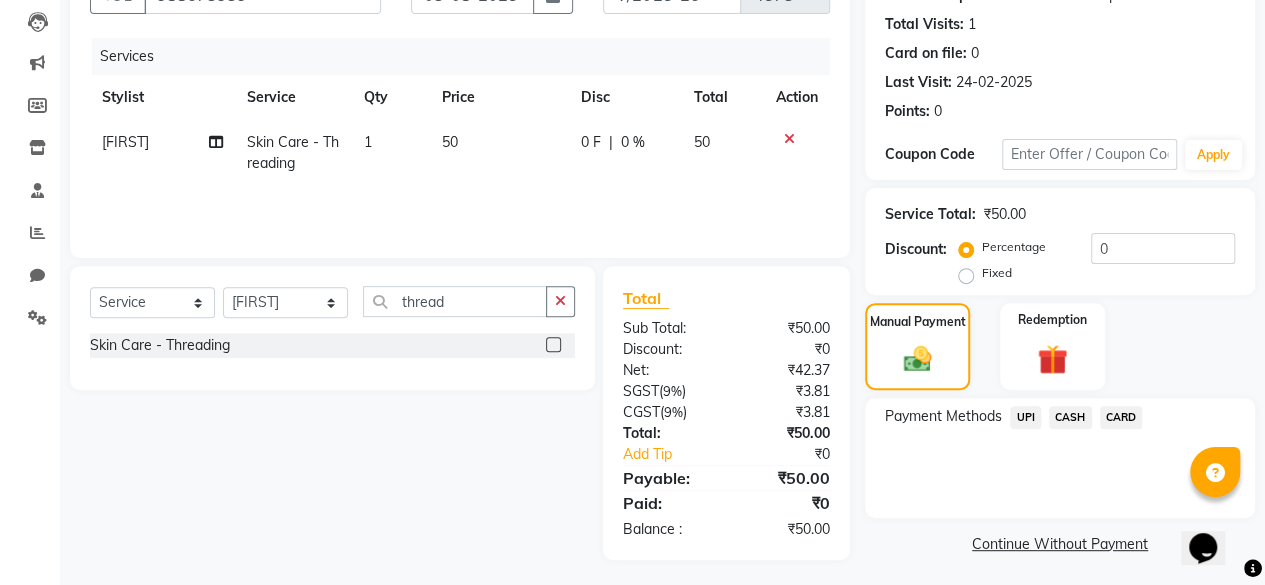 click on "UPI" 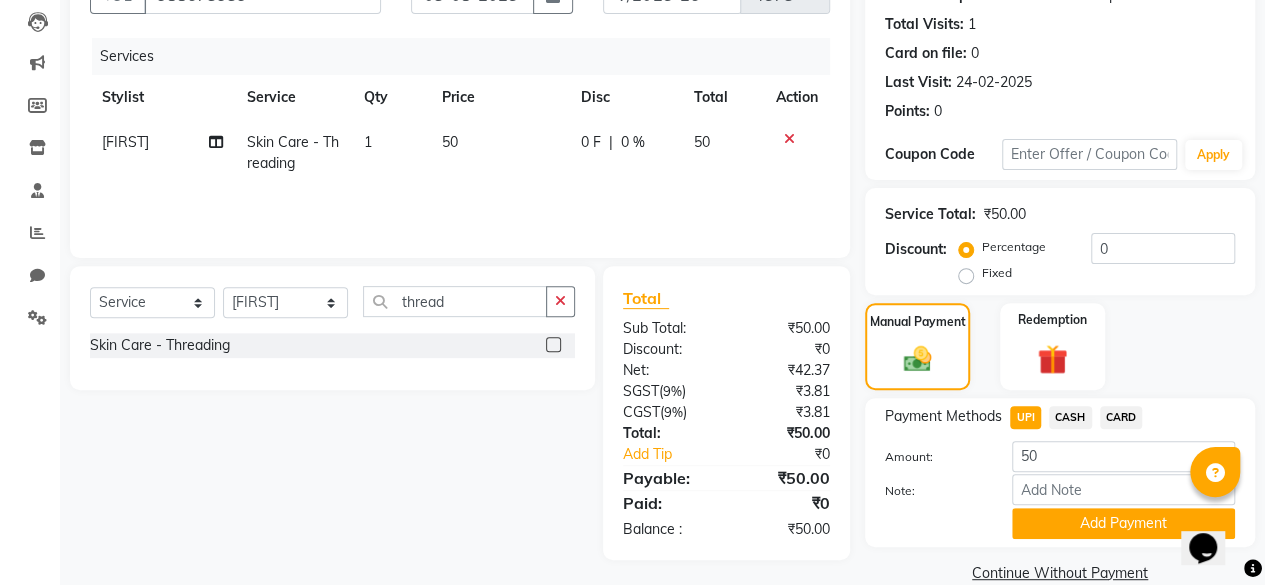 scroll, scrollTop: 242, scrollLeft: 0, axis: vertical 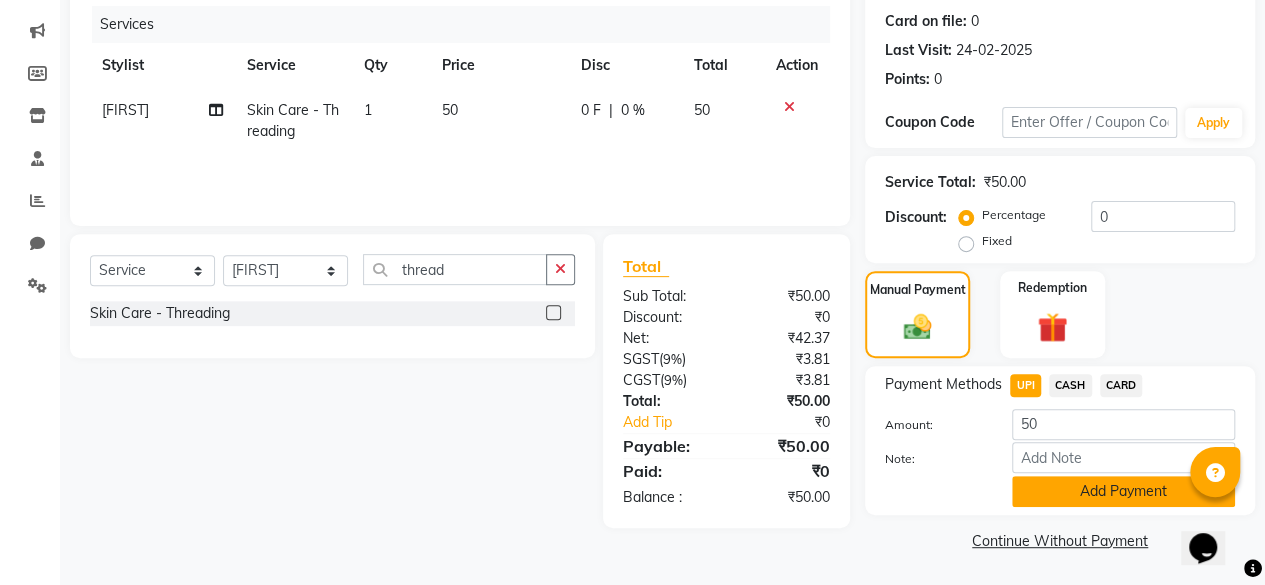 click on "Add Payment" 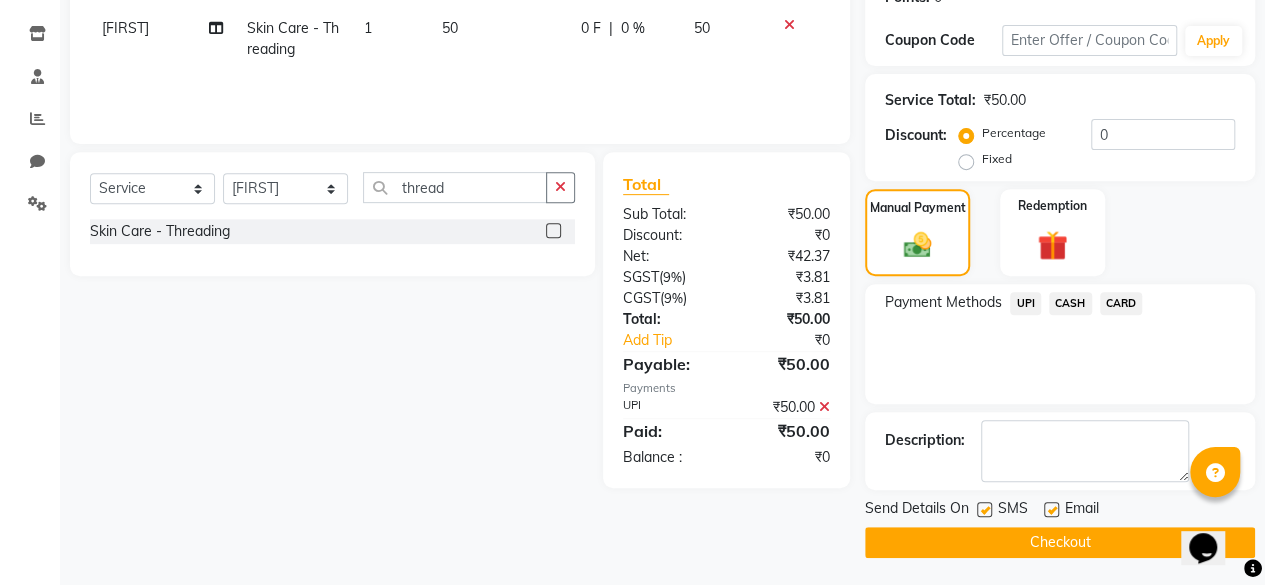 click 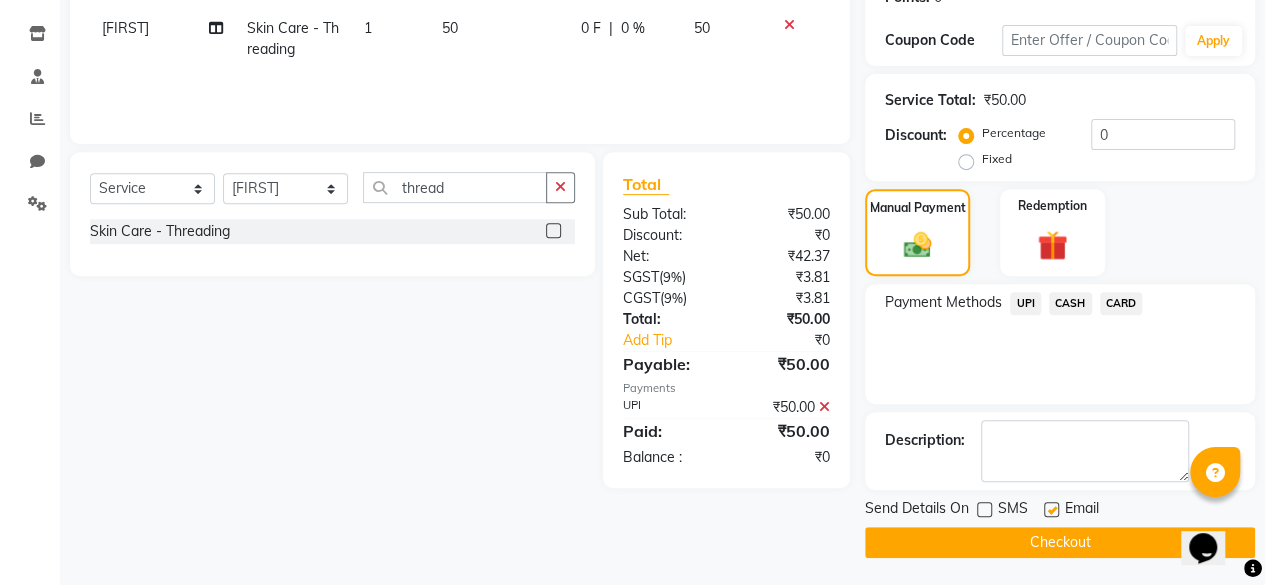 click 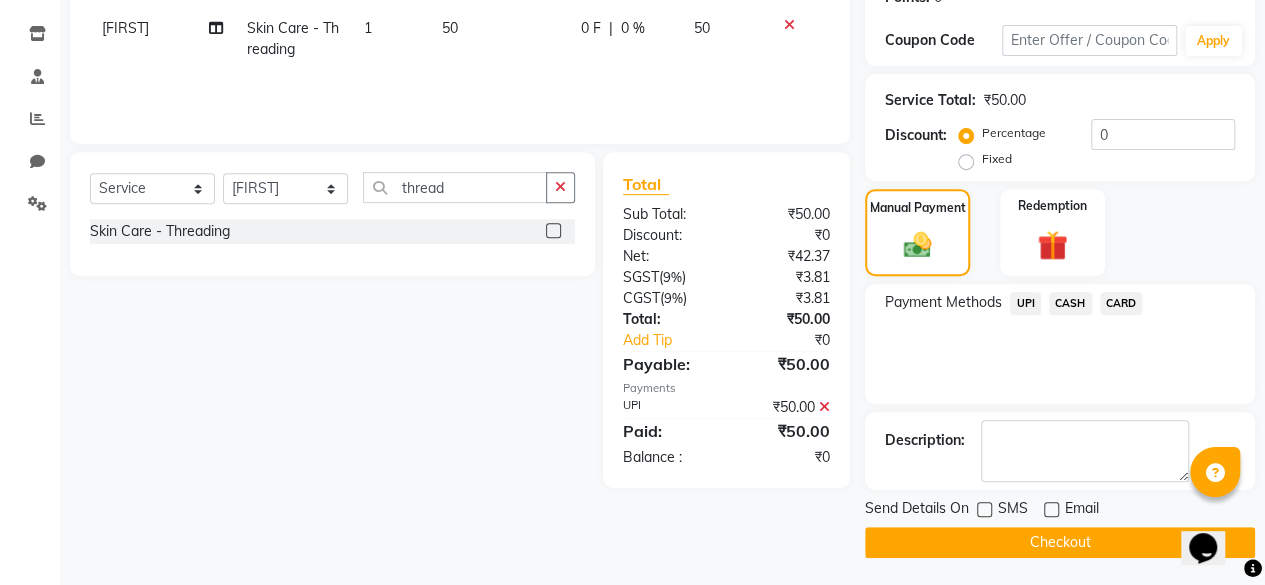 click on "Checkout" 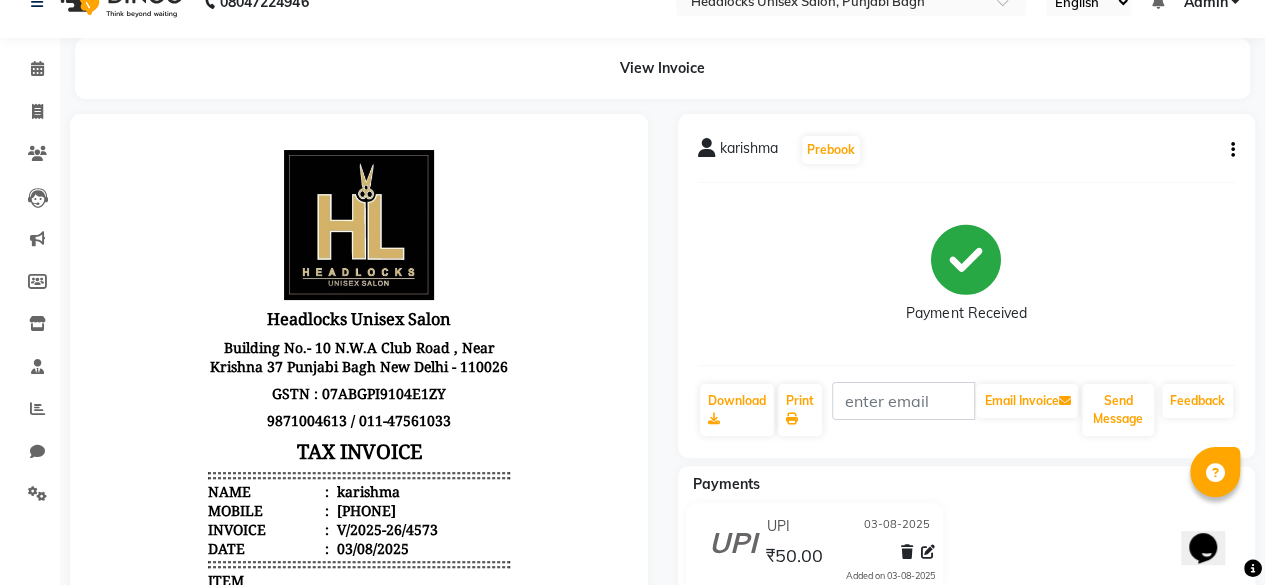 scroll, scrollTop: 0, scrollLeft: 0, axis: both 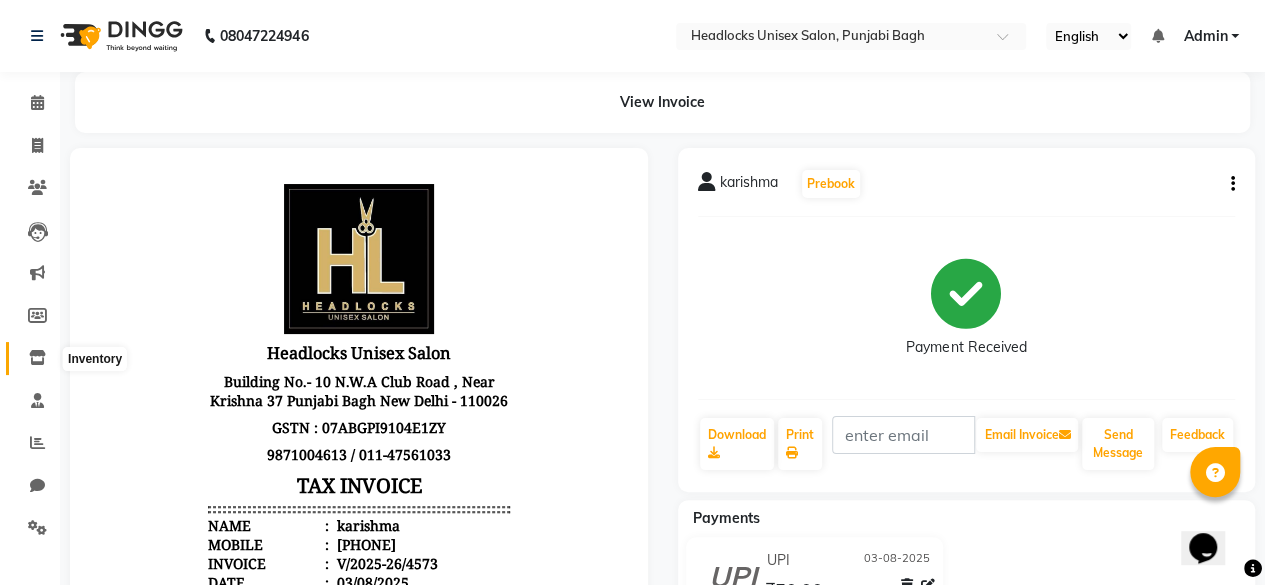 click 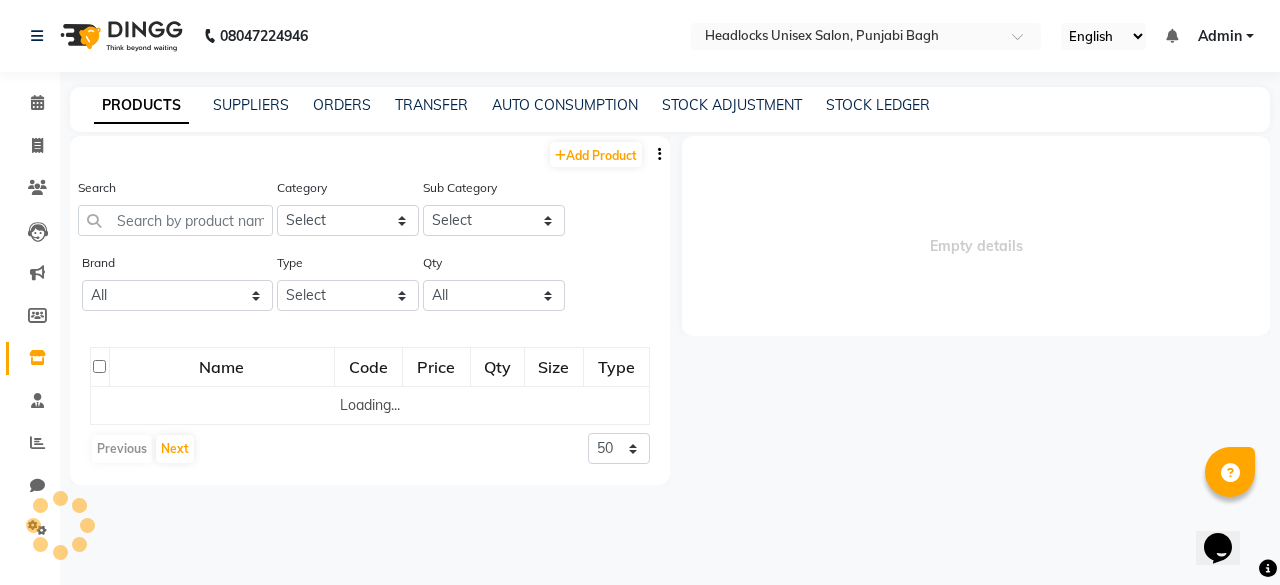 click 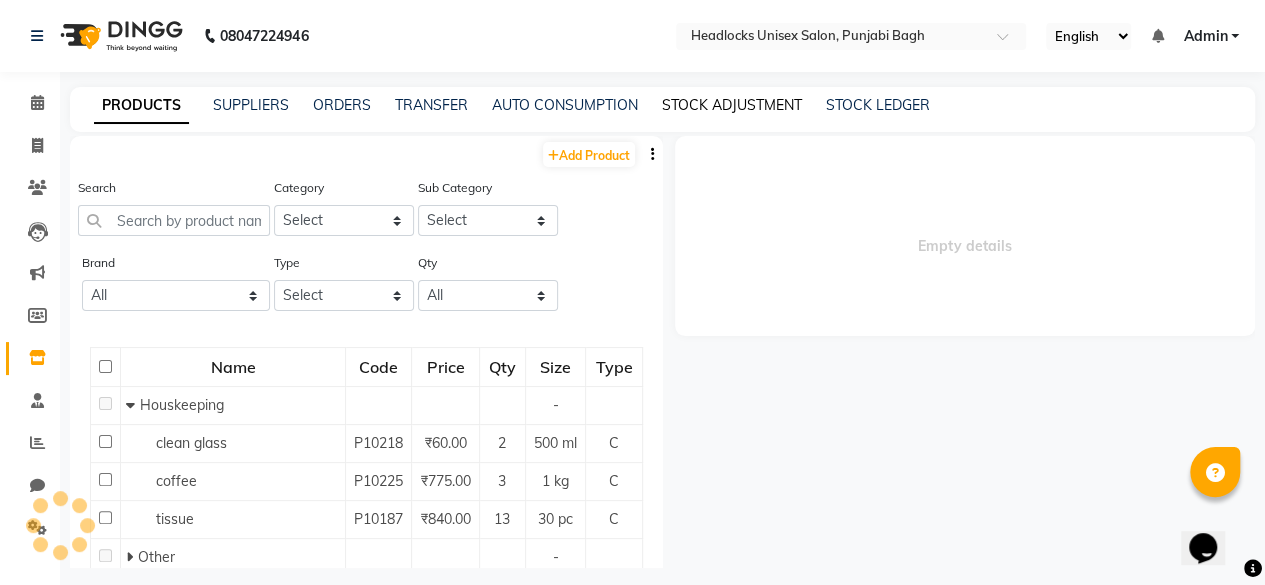 click on "STOCK ADJUSTMENT" 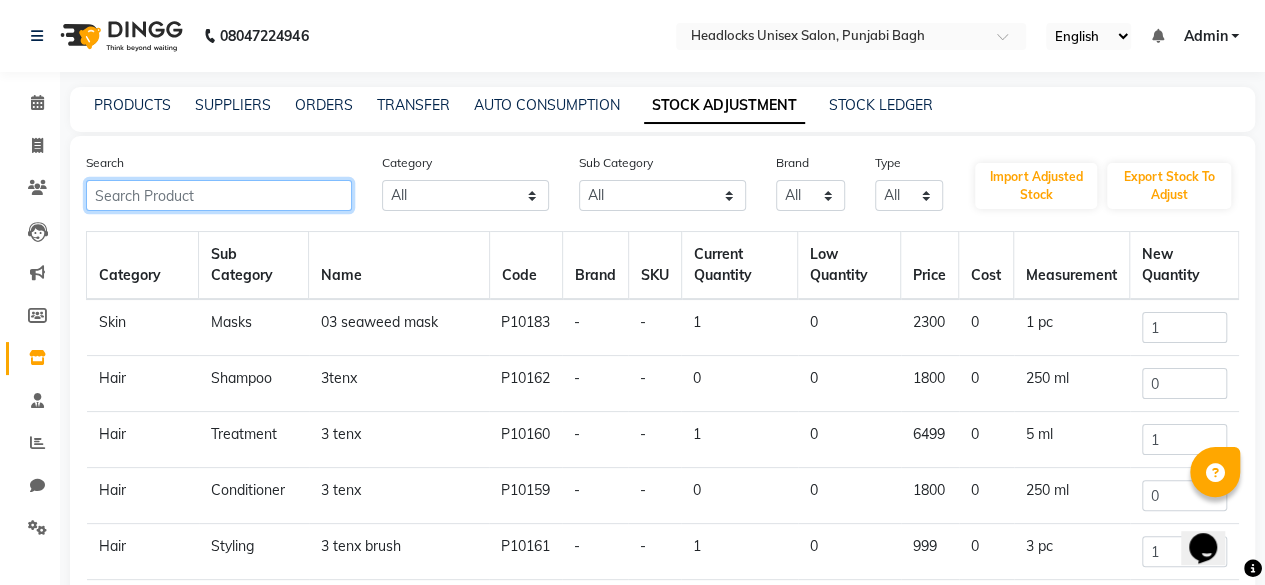 click 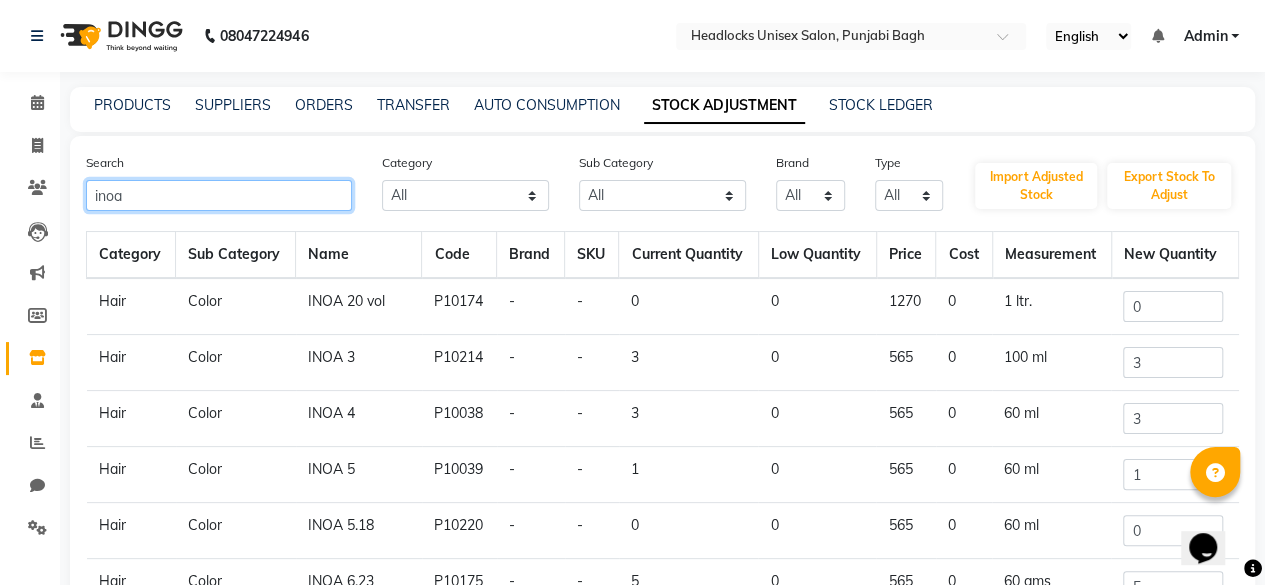 scroll, scrollTop: 120, scrollLeft: 0, axis: vertical 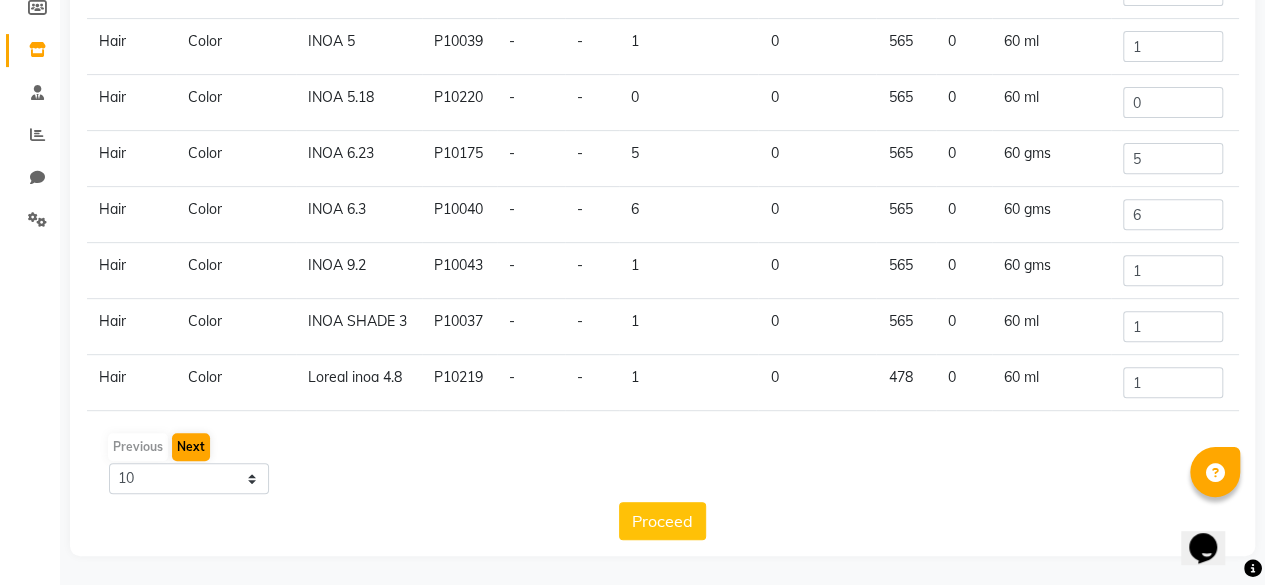 type on "inoa" 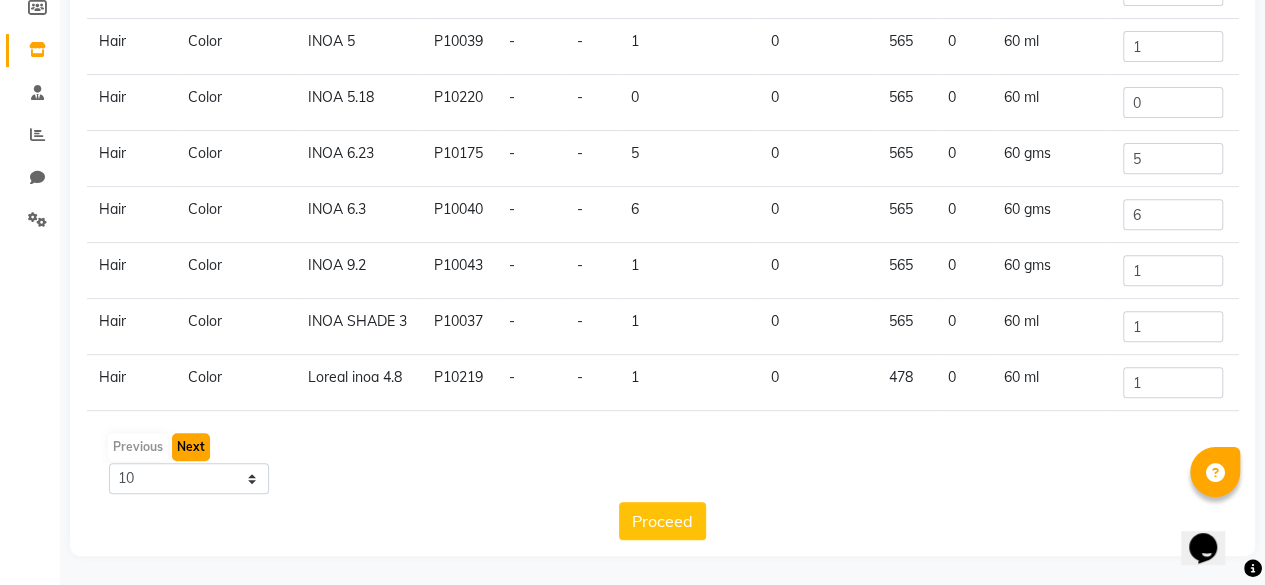 click on "Next" 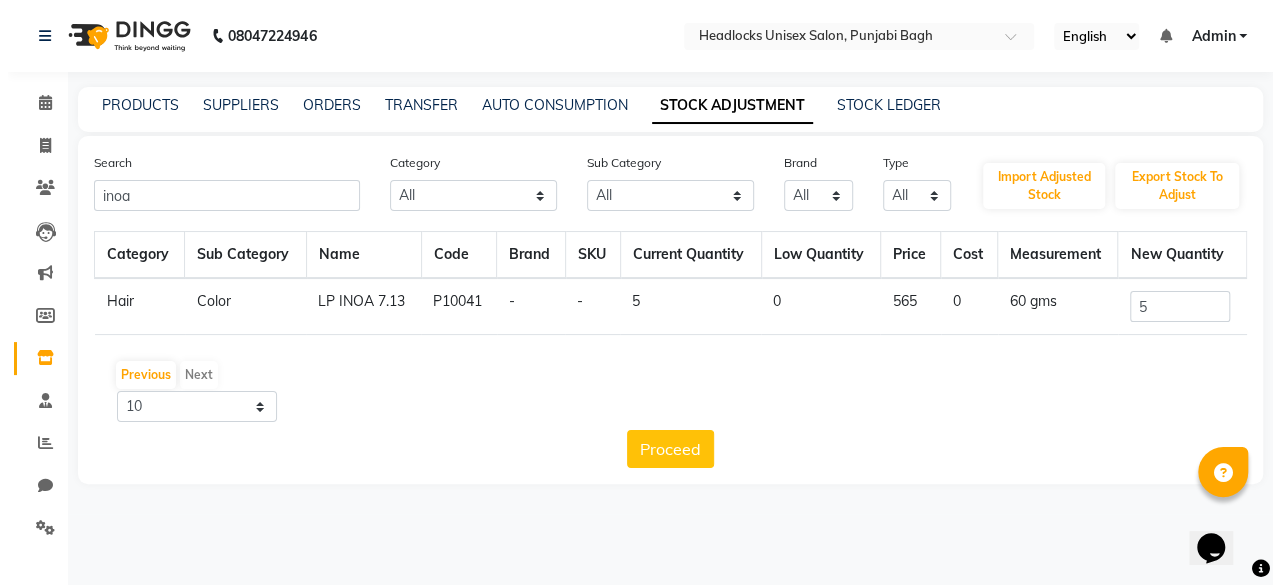 scroll, scrollTop: 0, scrollLeft: 0, axis: both 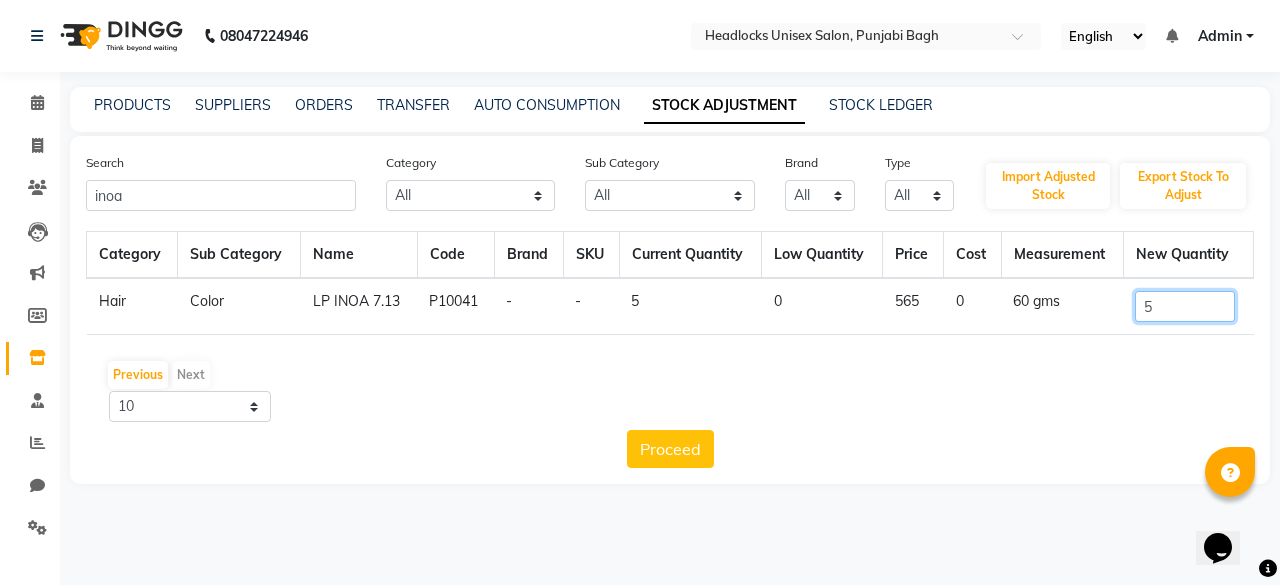 click on "5" 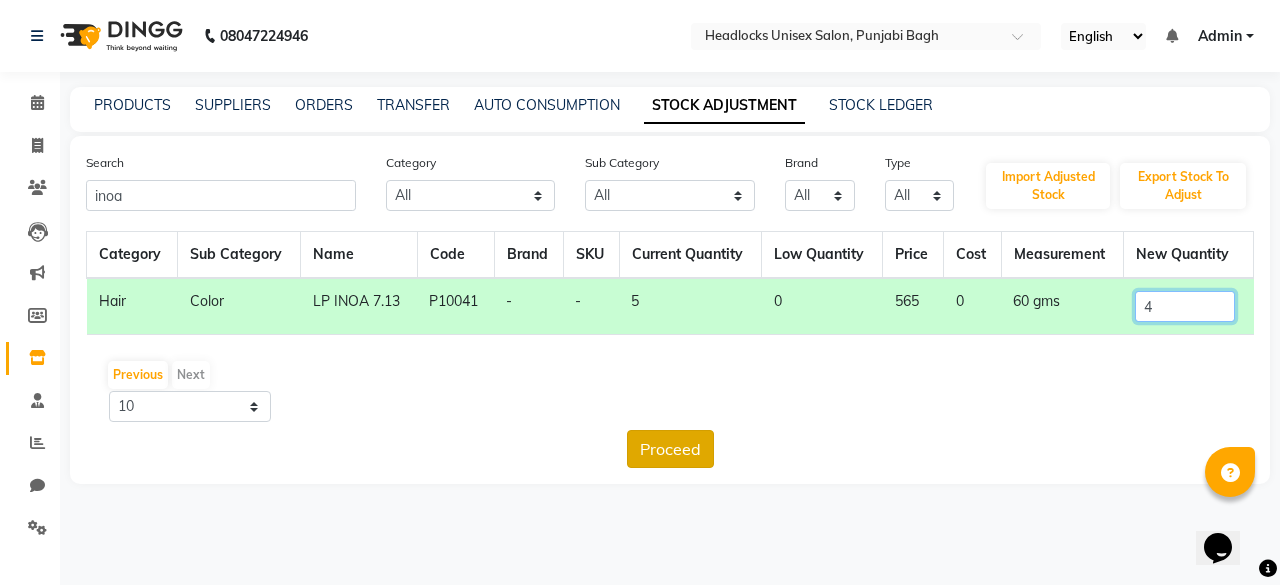 type on "4" 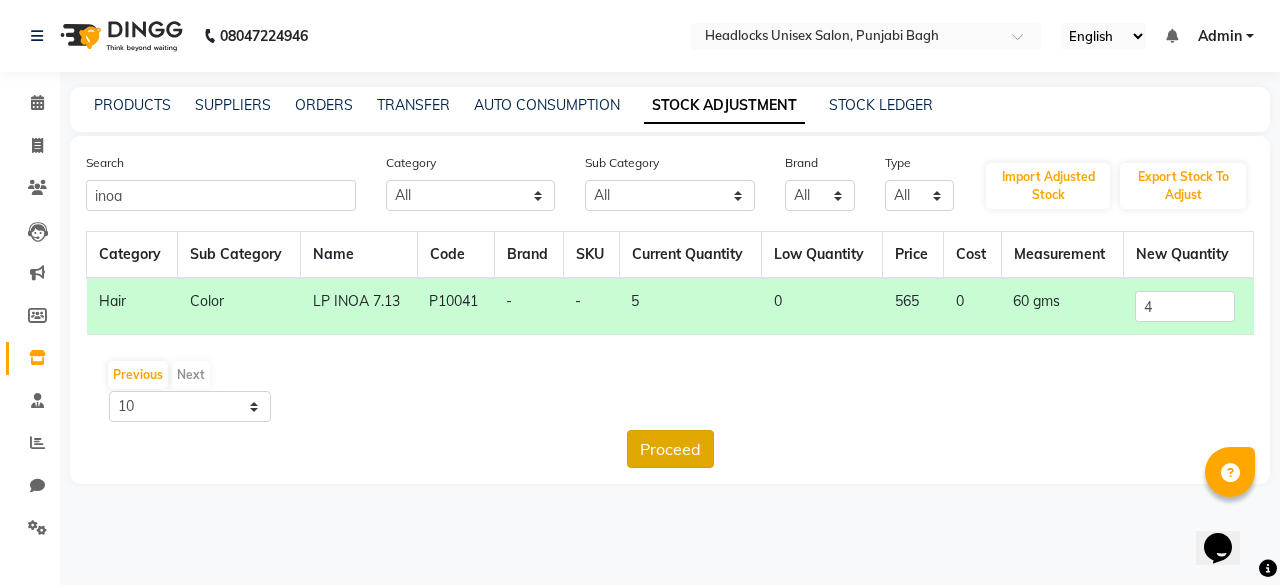 click on "Proceed" 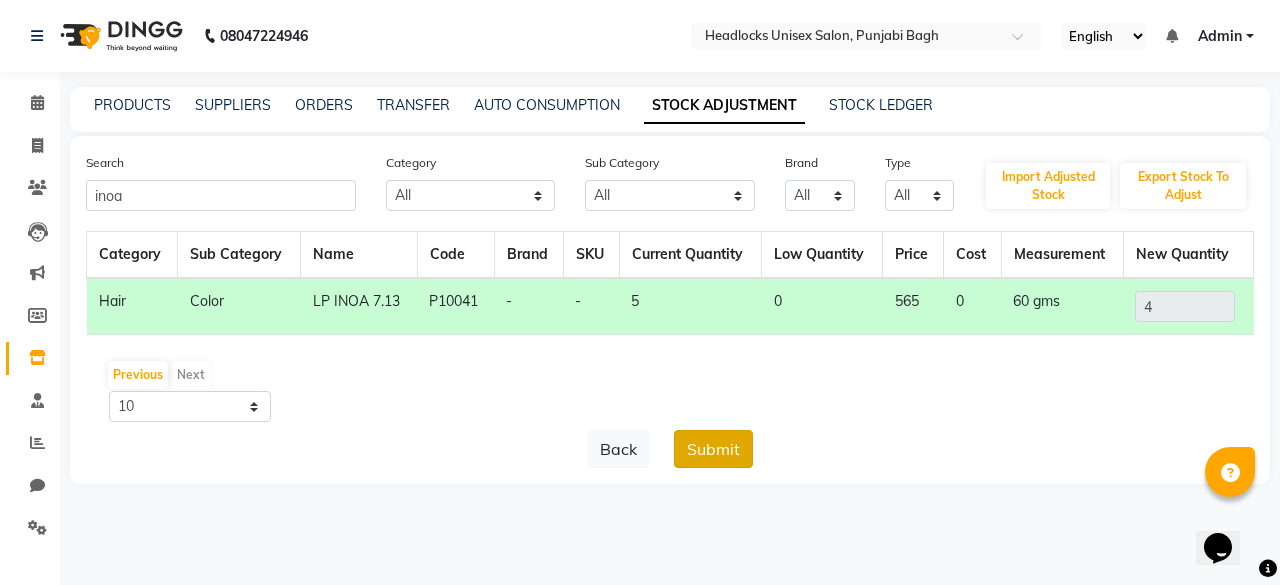 click on "Submit" 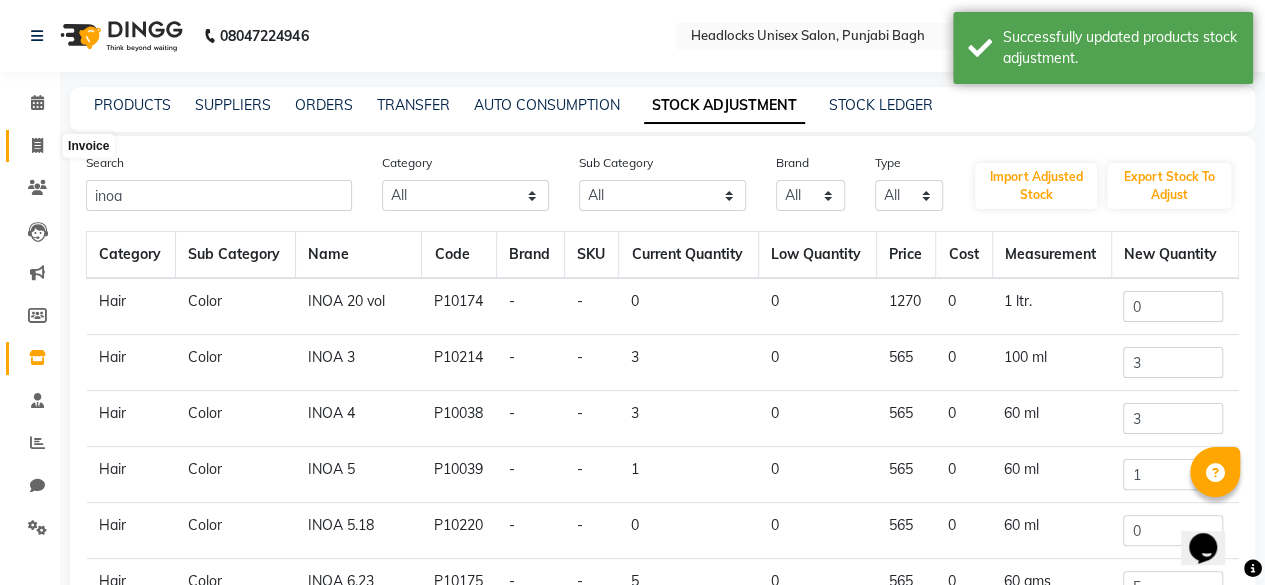 click 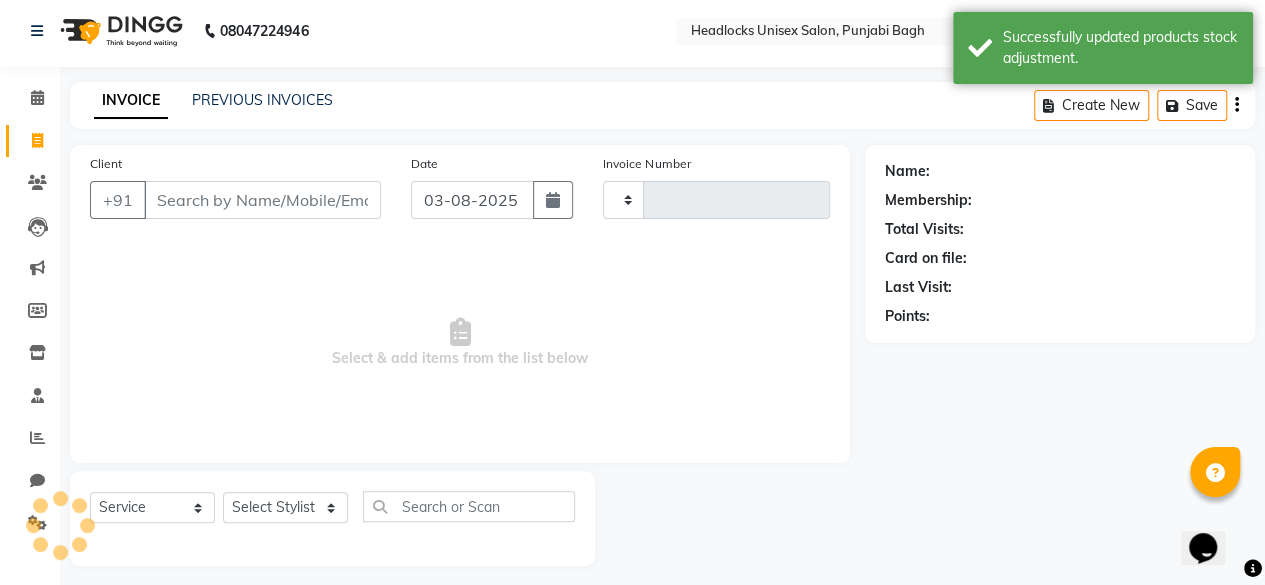 type on "4574" 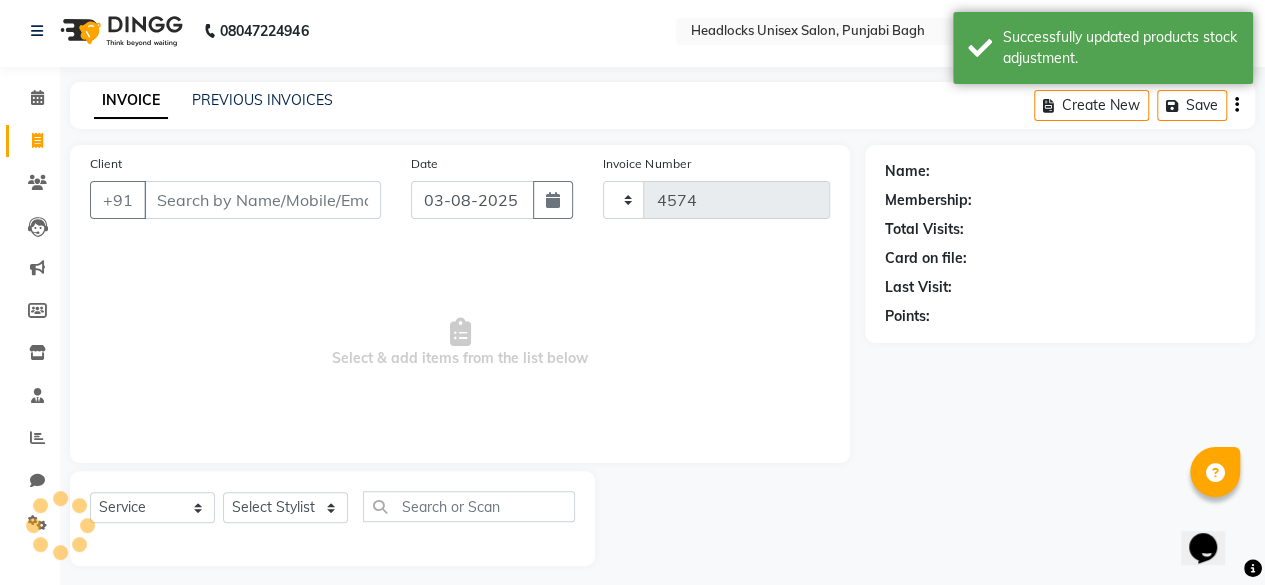 select on "7719" 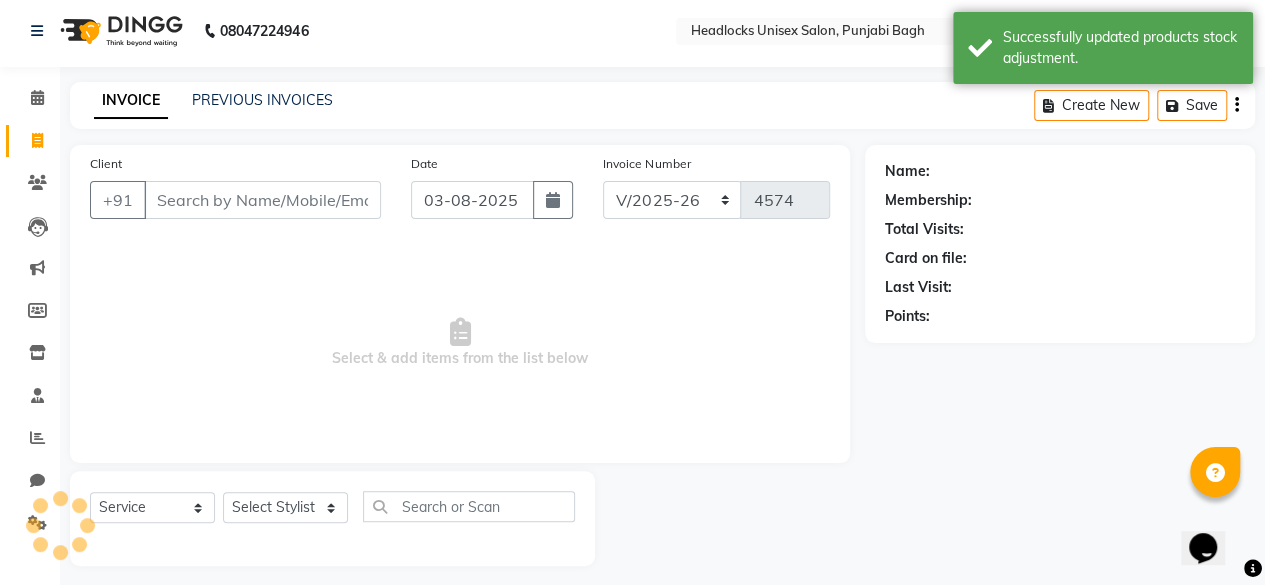 scroll, scrollTop: 15, scrollLeft: 0, axis: vertical 